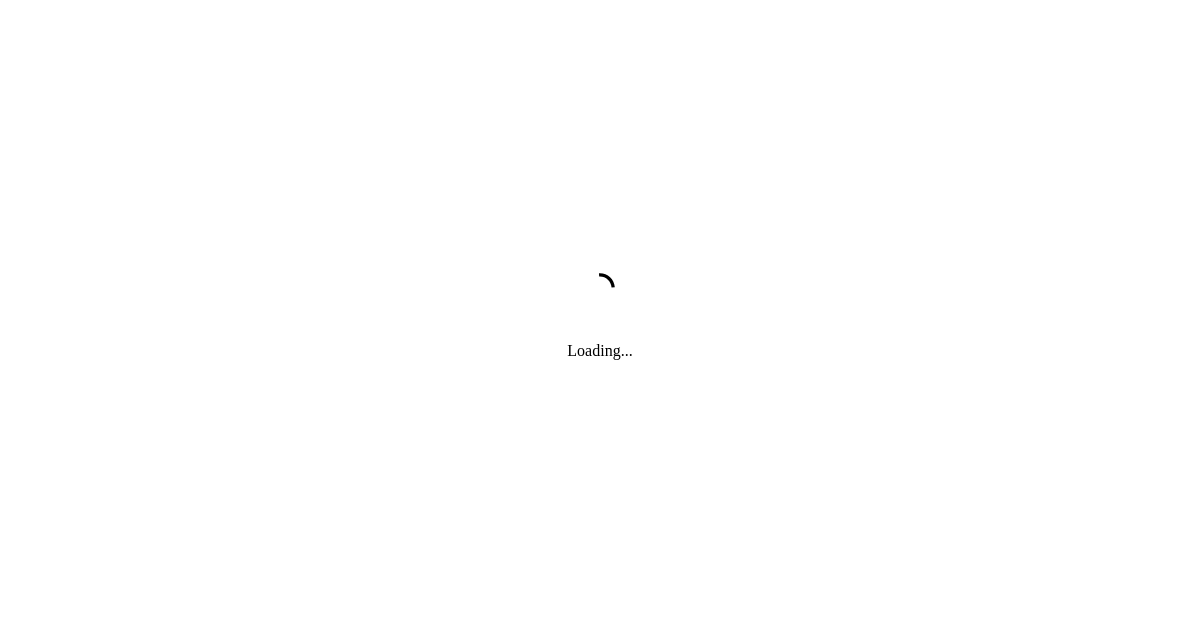 scroll, scrollTop: 0, scrollLeft: 0, axis: both 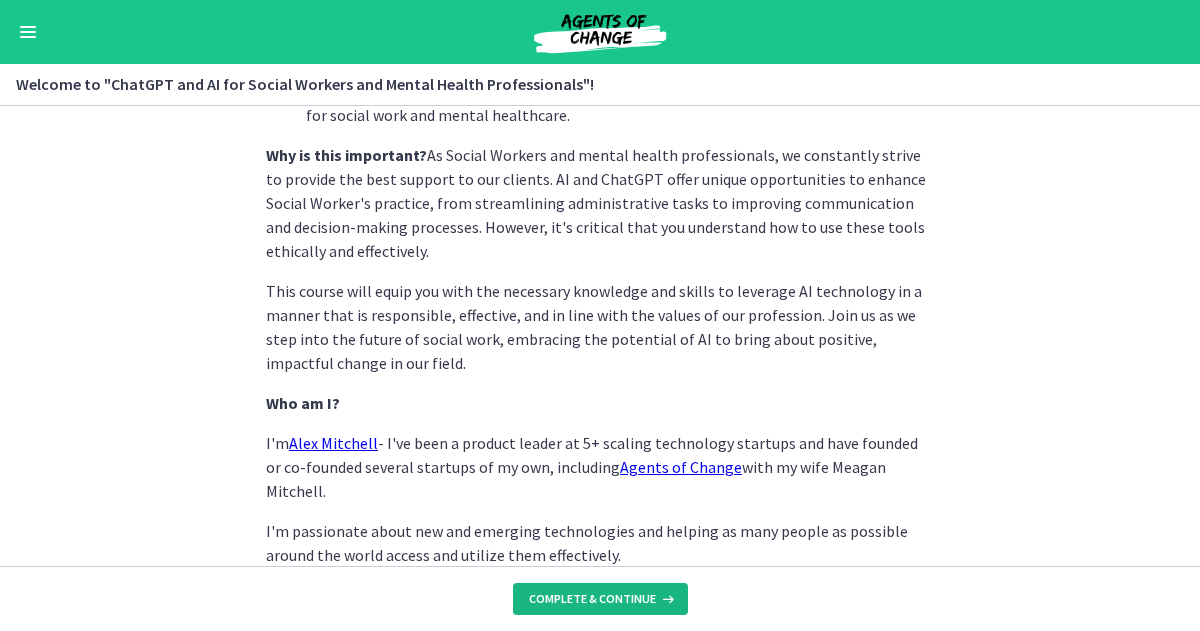 click on "Complete & continue" at bounding box center [592, 599] 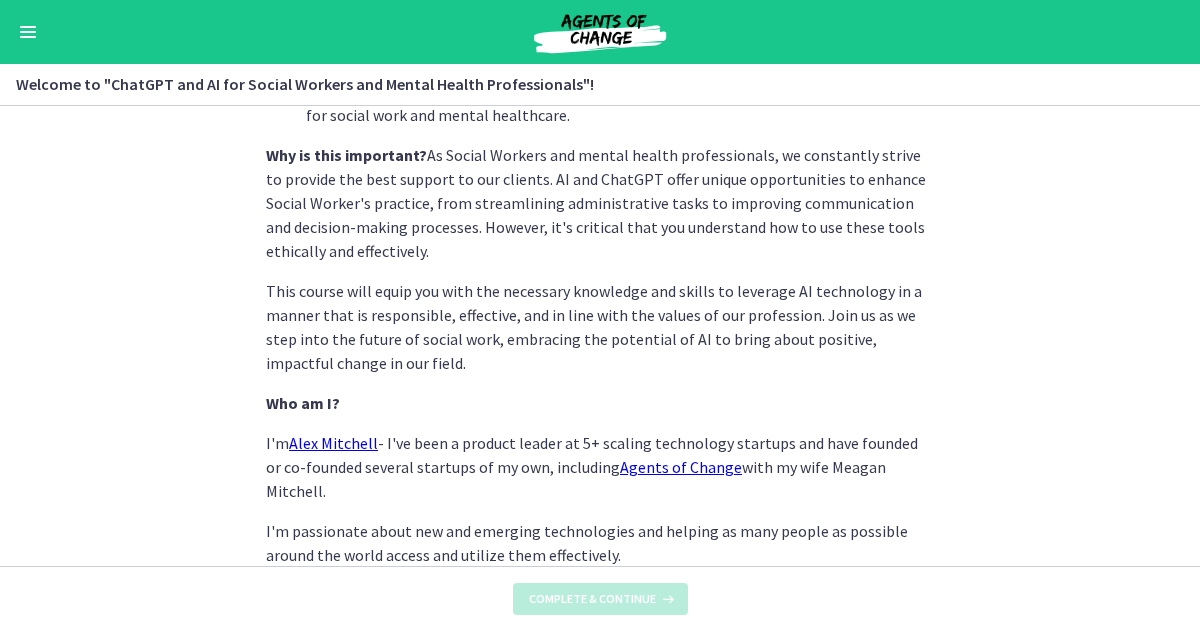 scroll, scrollTop: 0, scrollLeft: 0, axis: both 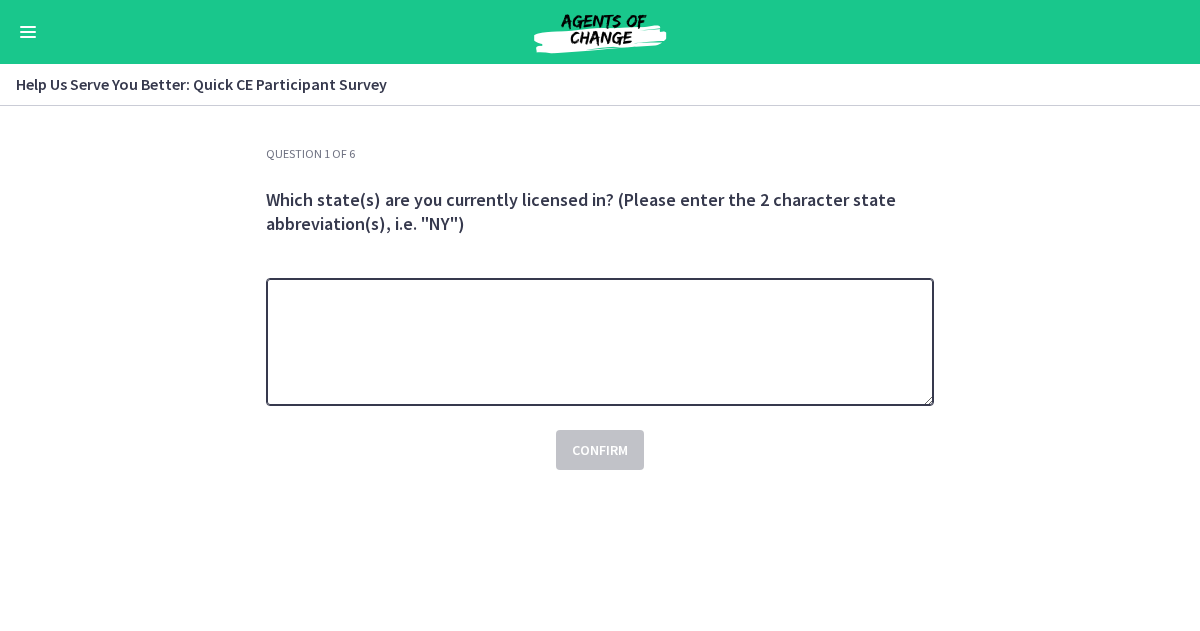 click at bounding box center (600, 342) 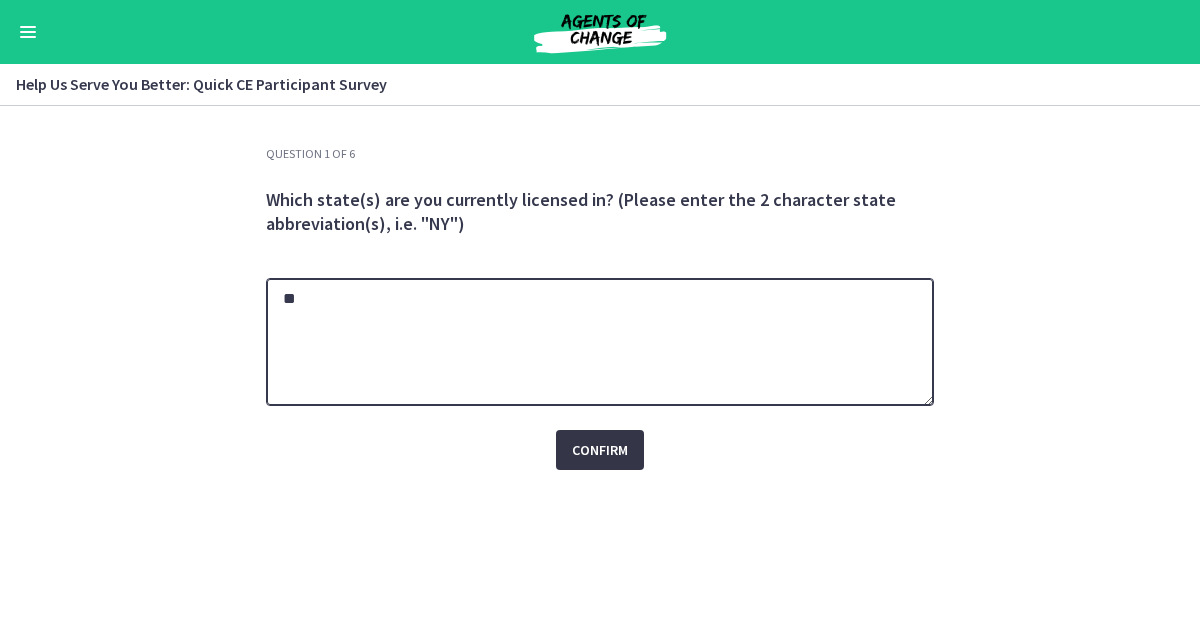 type on "**" 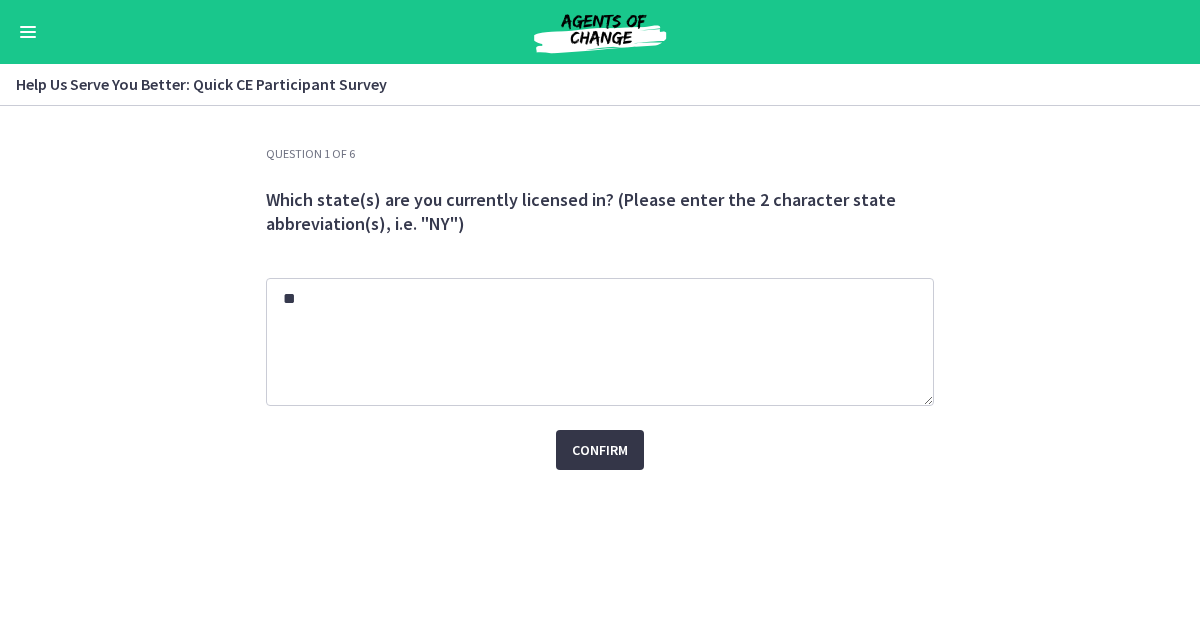 click on "Confirm" at bounding box center [600, 450] 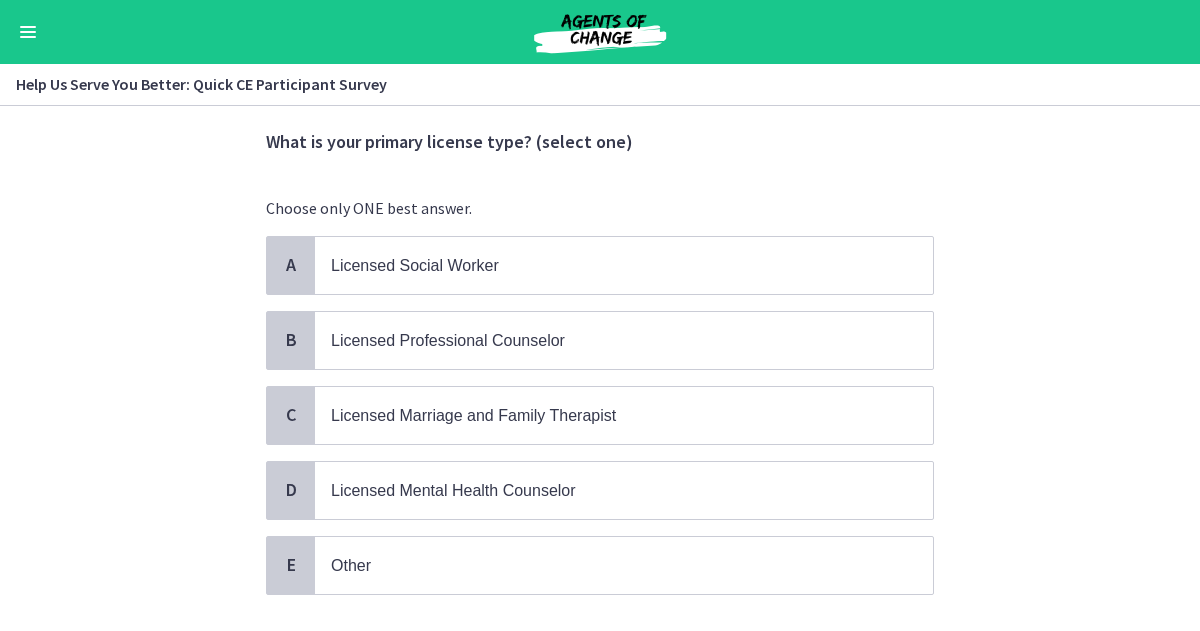 scroll, scrollTop: 63, scrollLeft: 0, axis: vertical 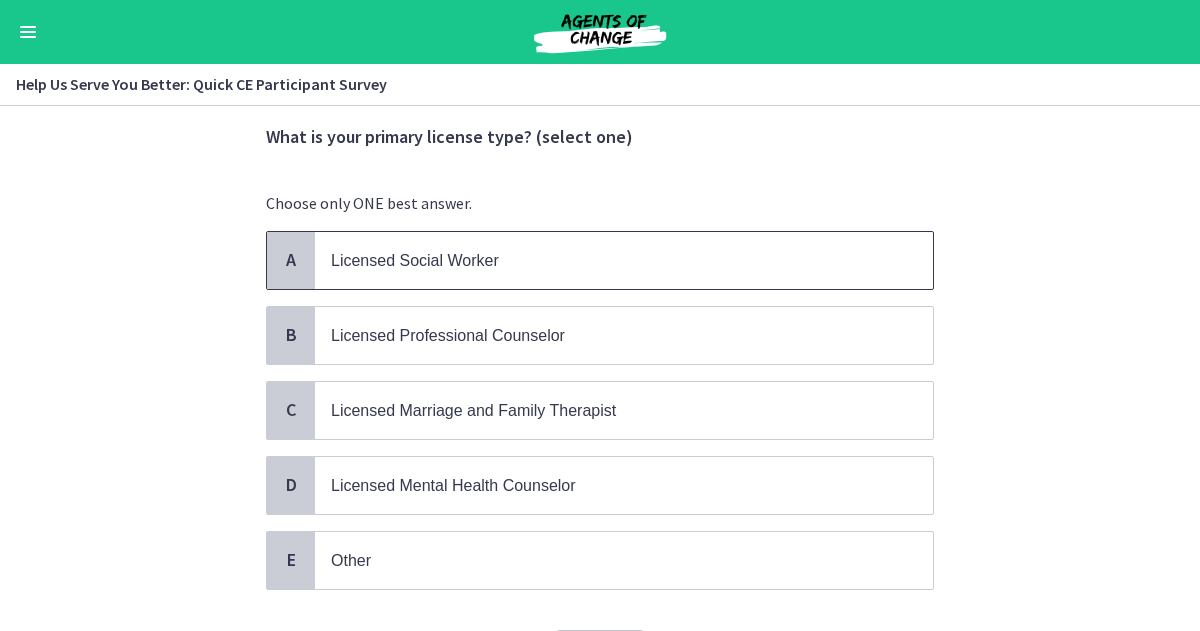 click on "Licensed Social Worker" at bounding box center [604, 260] 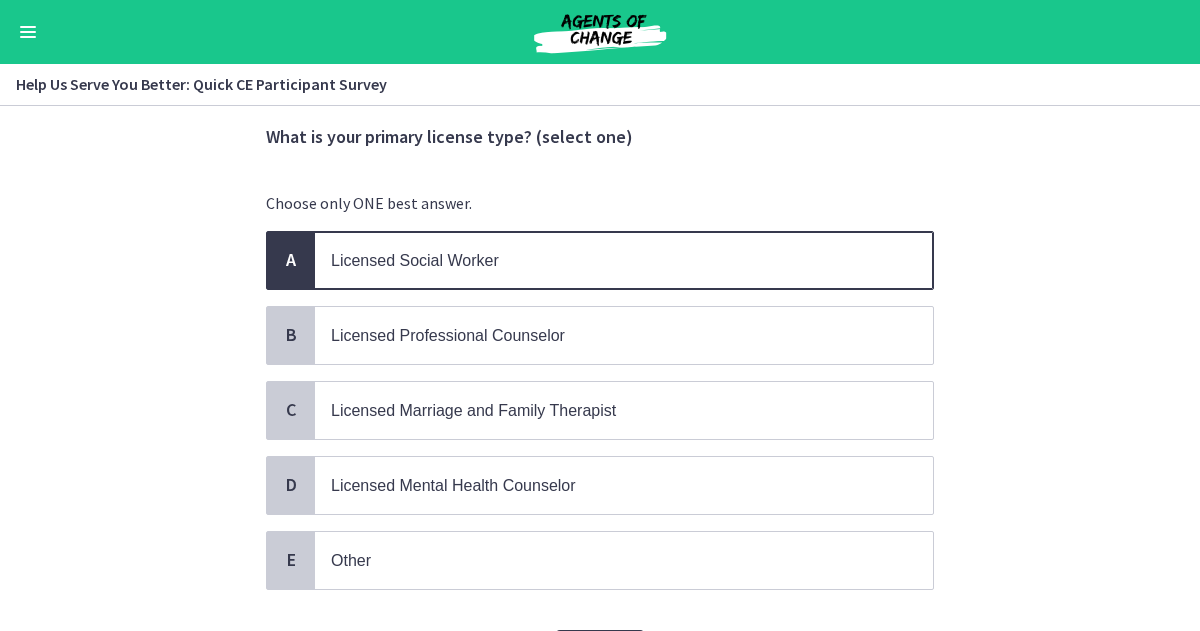 scroll, scrollTop: 174, scrollLeft: 0, axis: vertical 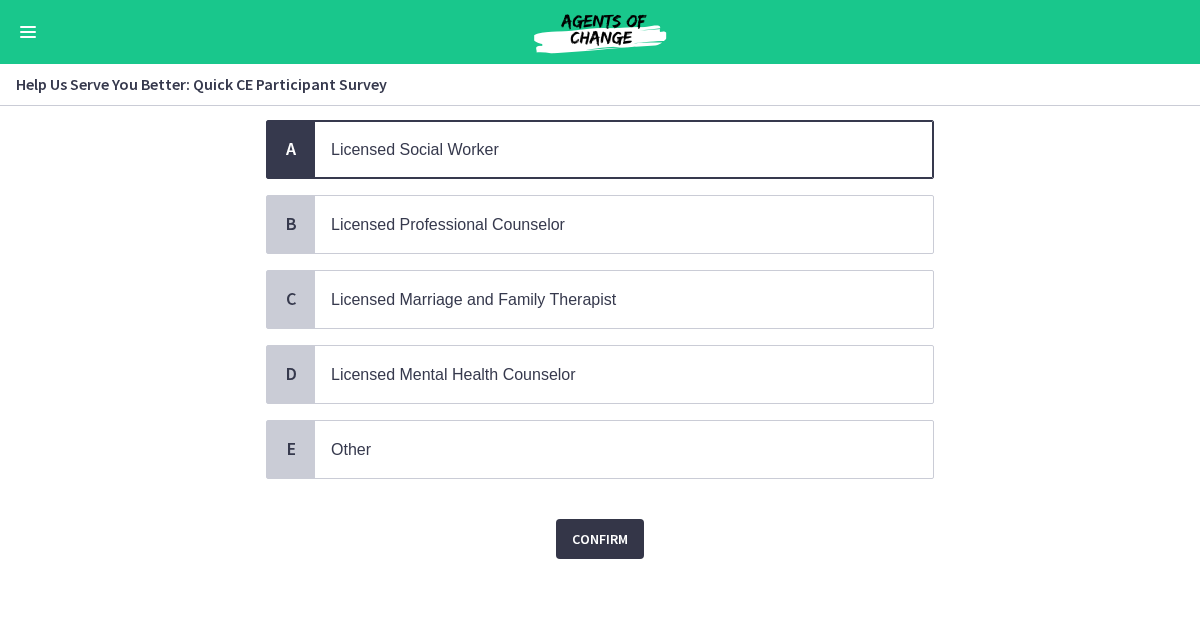click on "Confirm" at bounding box center (600, 539) 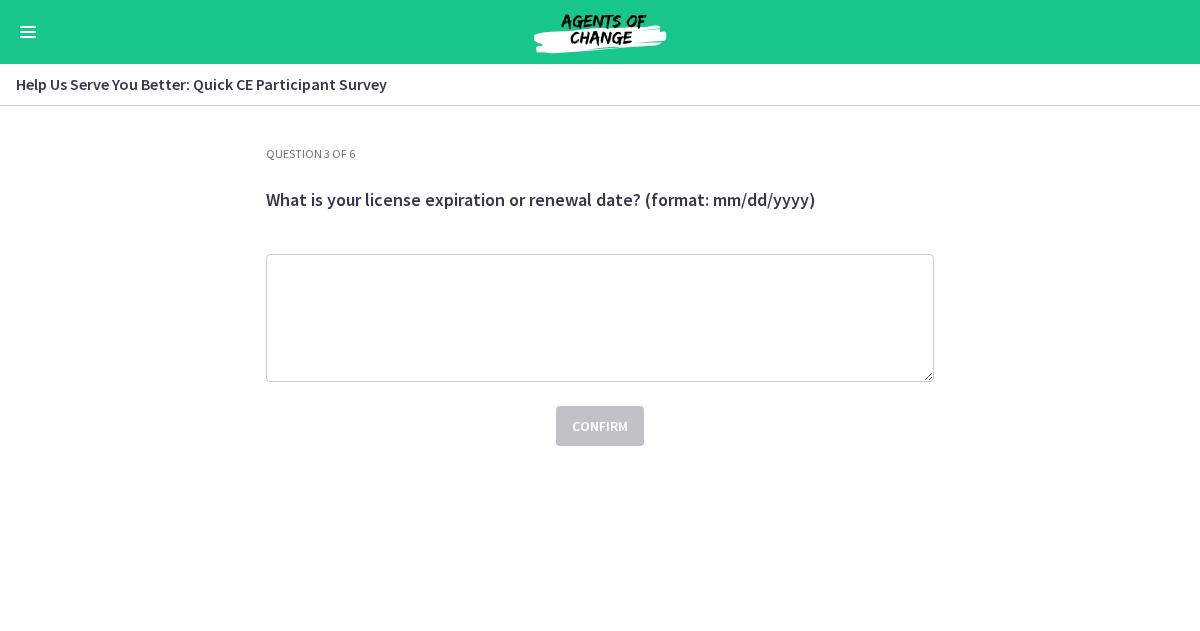 scroll, scrollTop: 0, scrollLeft: 0, axis: both 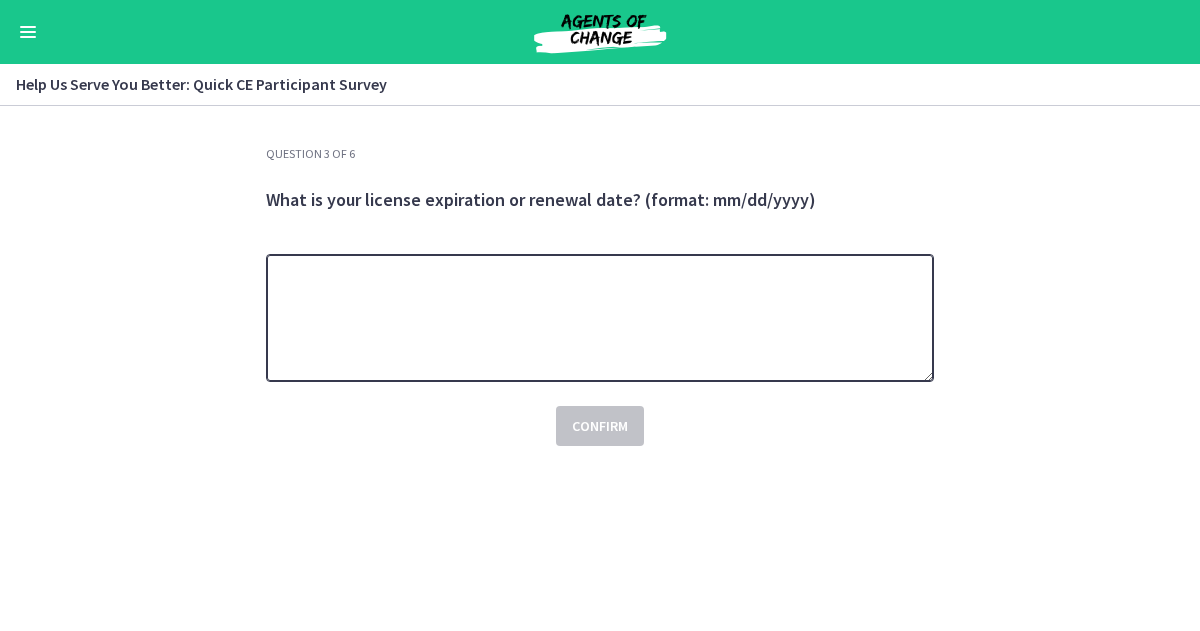 click at bounding box center [600, 318] 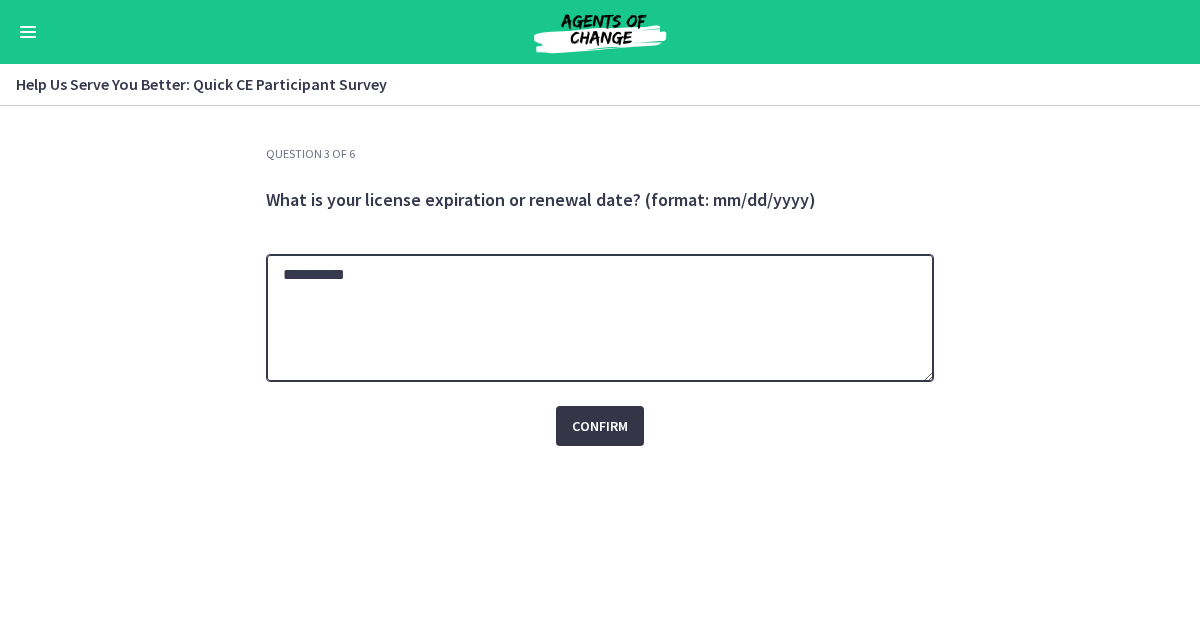 type on "**********" 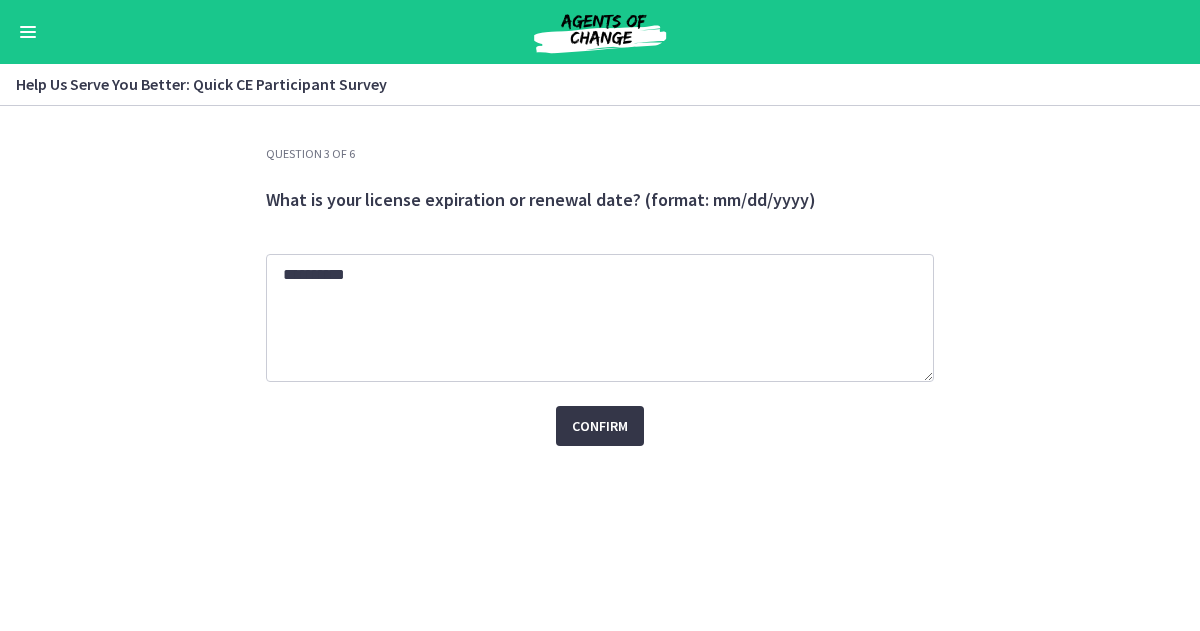 click on "Confirm" at bounding box center (600, 426) 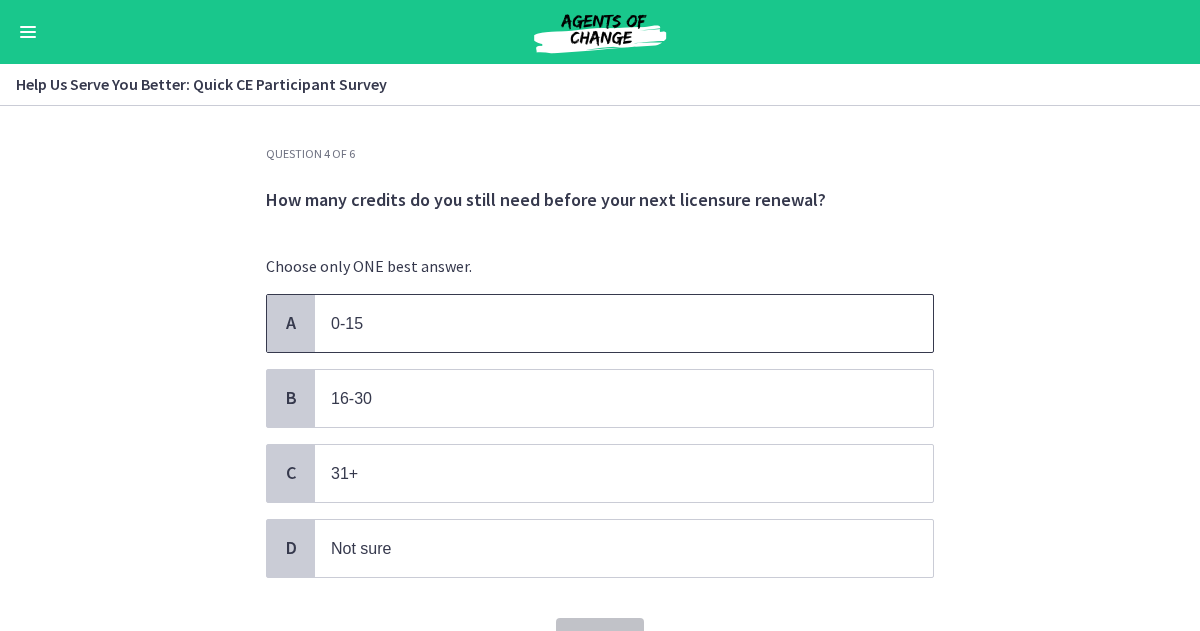 click on "0-15" at bounding box center (624, 323) 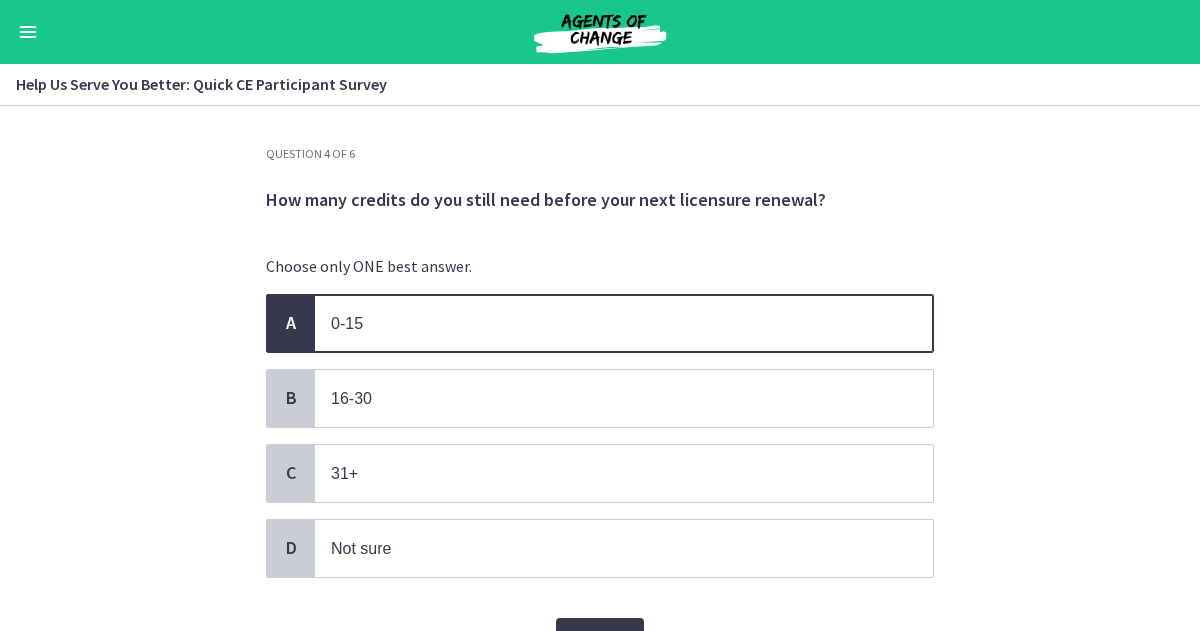 scroll, scrollTop: 101, scrollLeft: 0, axis: vertical 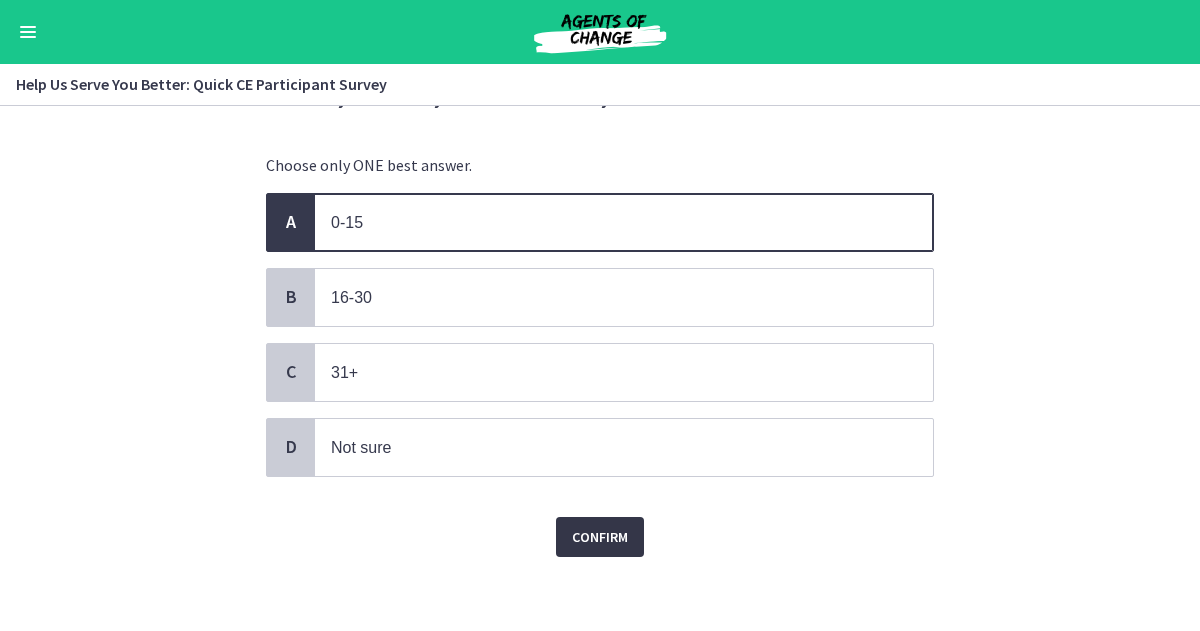 click on "Confirm" at bounding box center (600, 537) 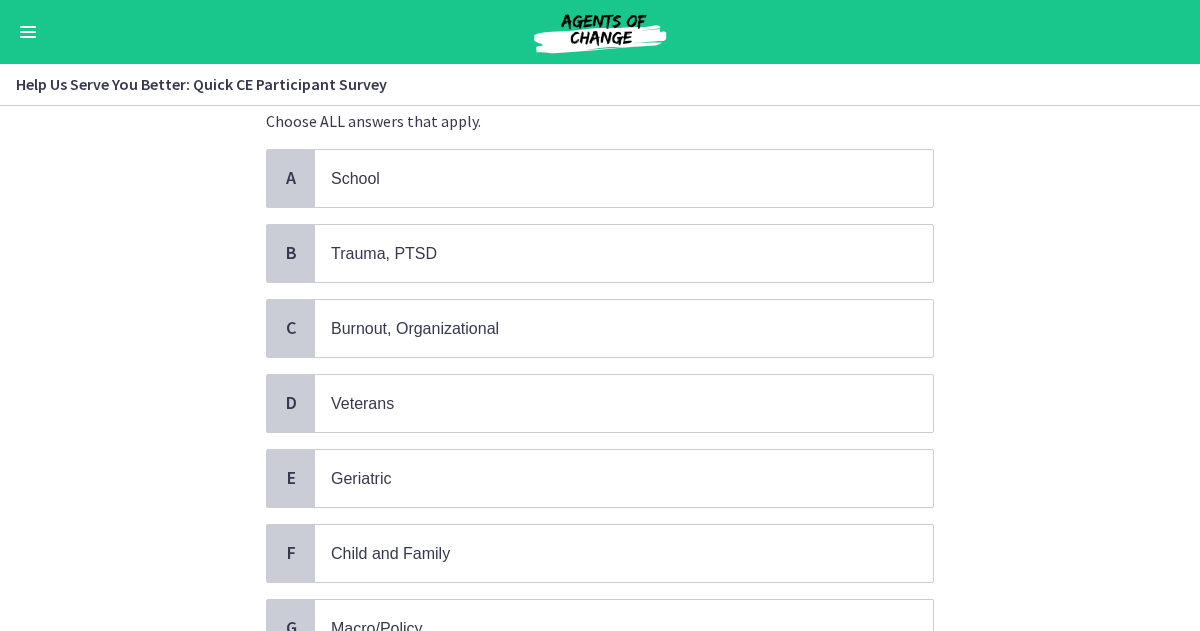 scroll, scrollTop: 148, scrollLeft: 0, axis: vertical 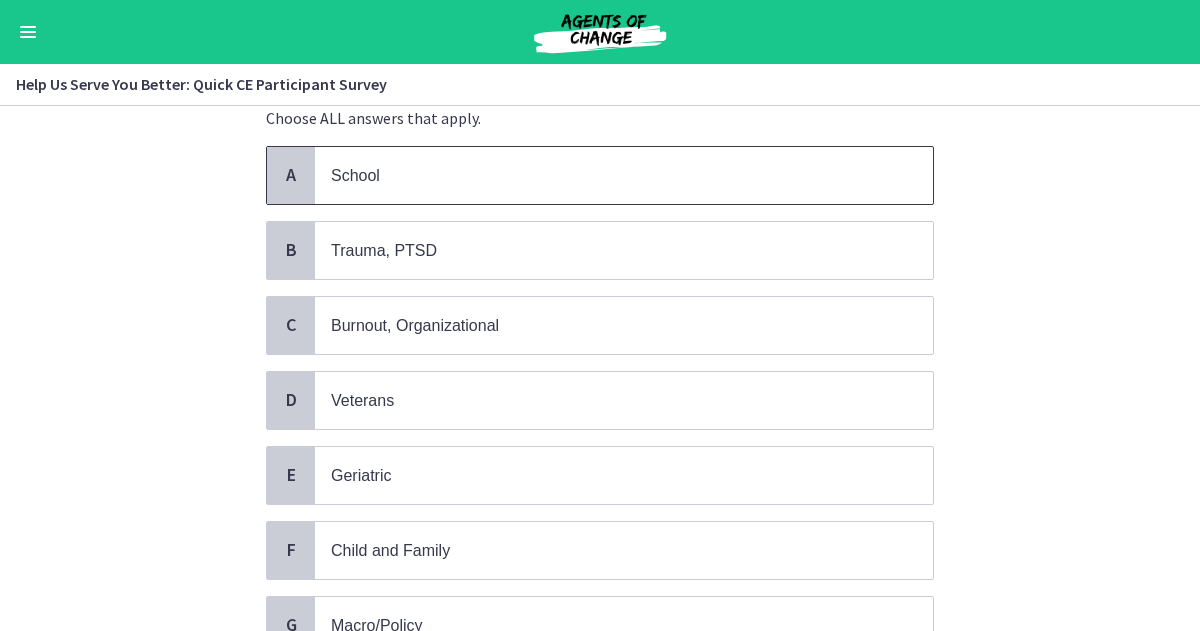 click on "School" at bounding box center (624, 175) 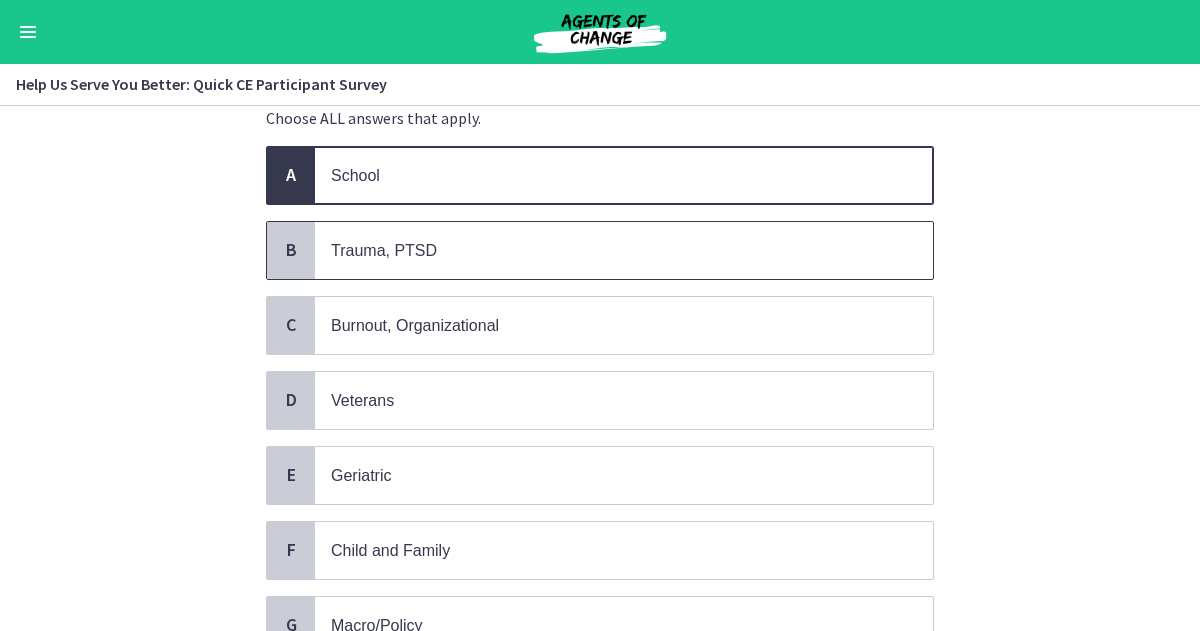 click on "Trauma, PTSD" at bounding box center [624, 250] 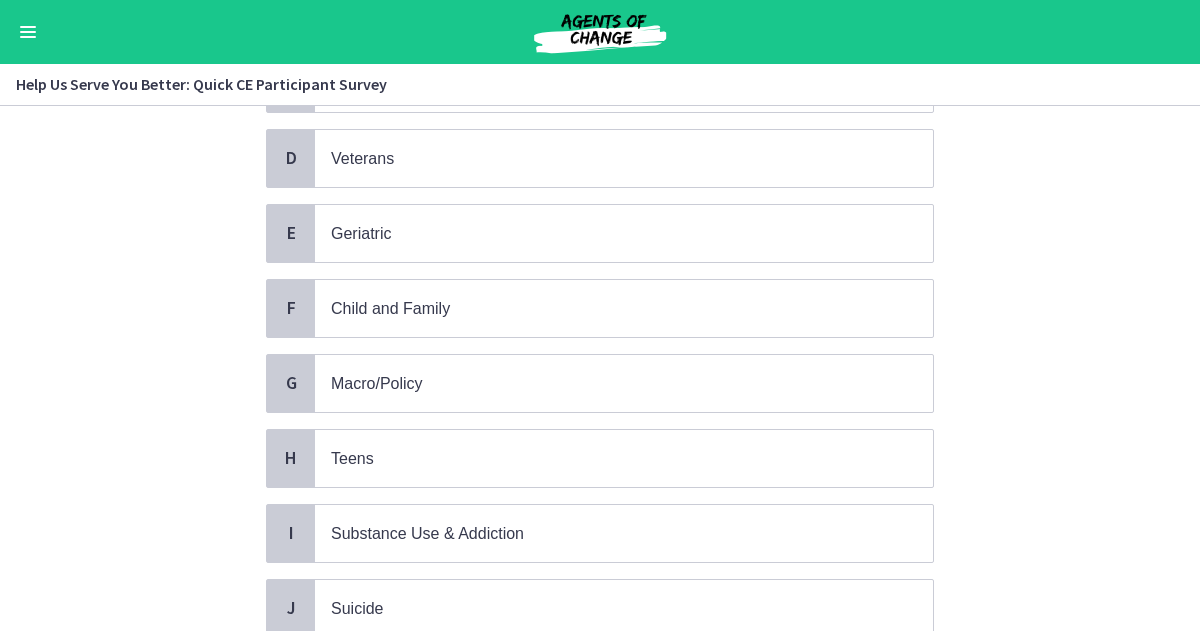 scroll, scrollTop: 395, scrollLeft: 0, axis: vertical 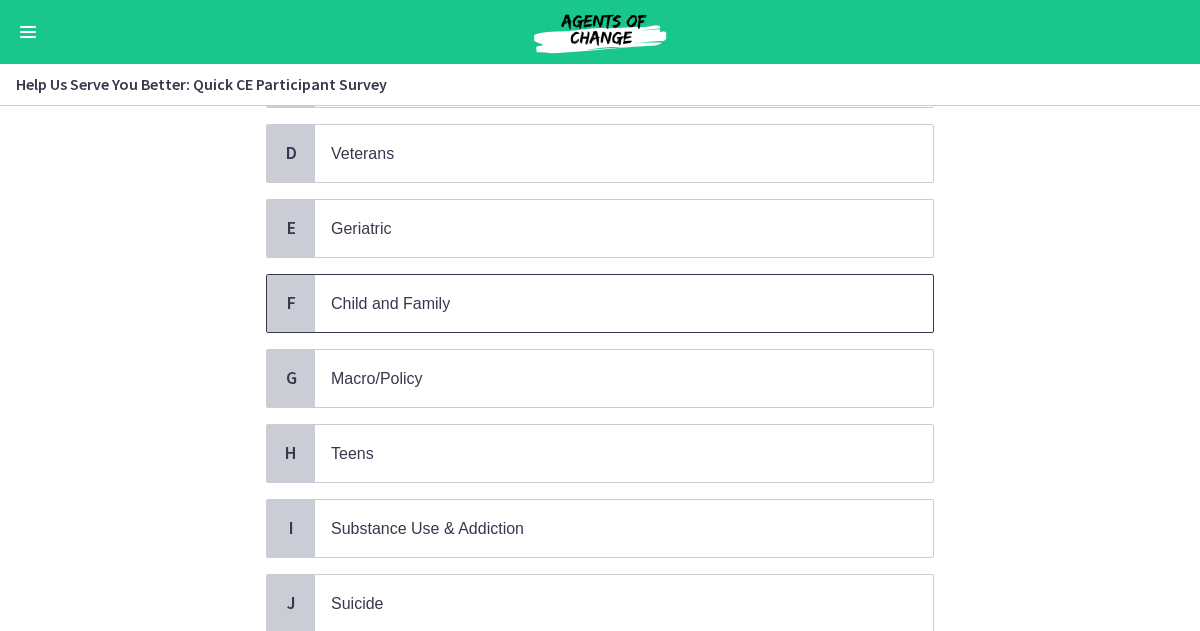 click on "Child and Family" at bounding box center [624, 303] 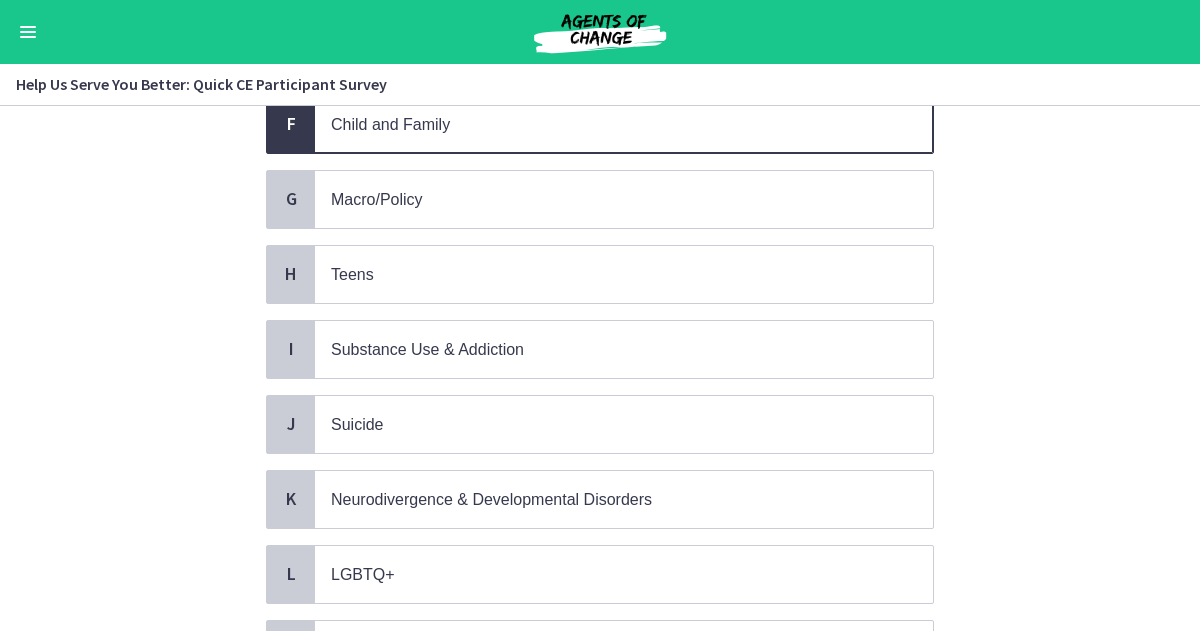 scroll, scrollTop: 575, scrollLeft: 0, axis: vertical 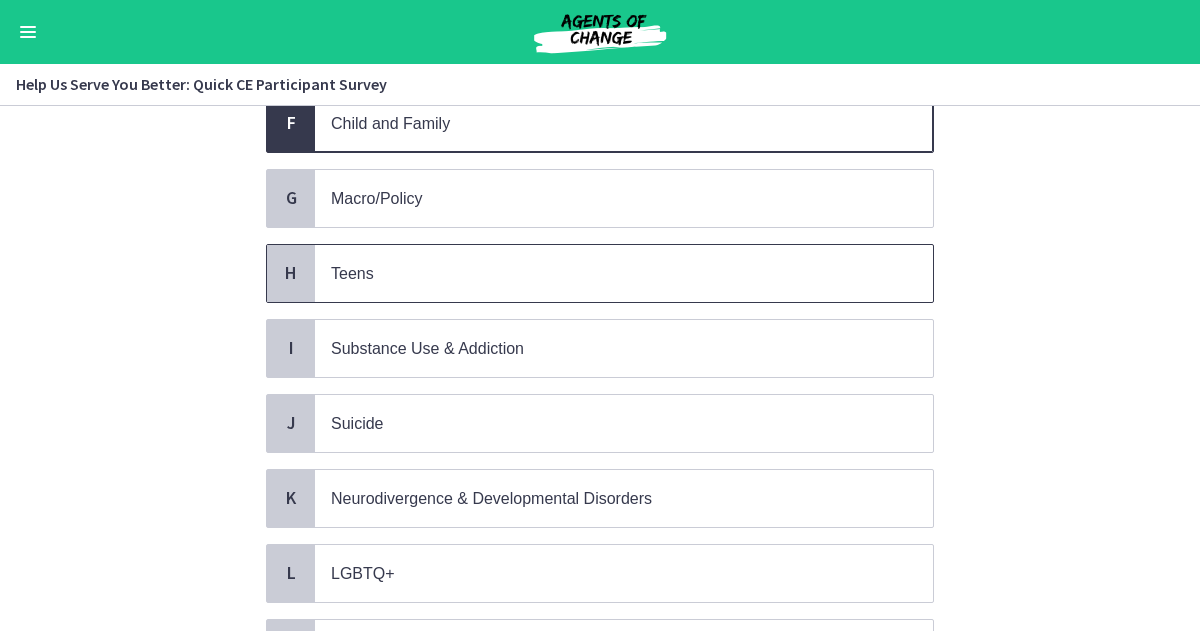 click on "Teens" at bounding box center (604, 273) 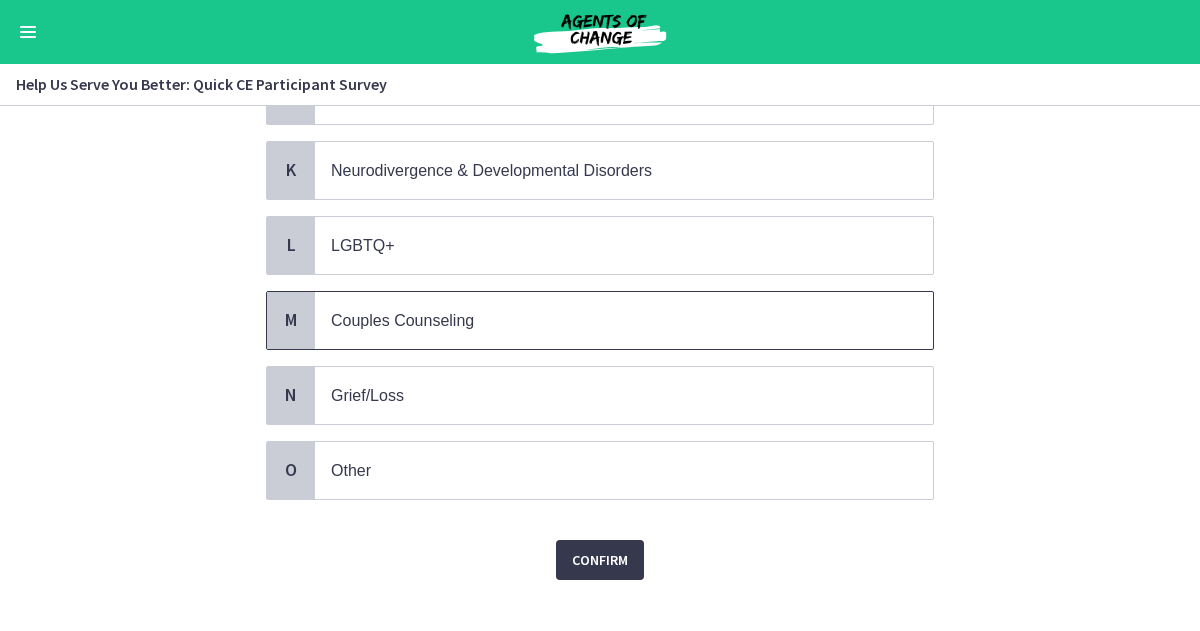 scroll, scrollTop: 904, scrollLeft: 0, axis: vertical 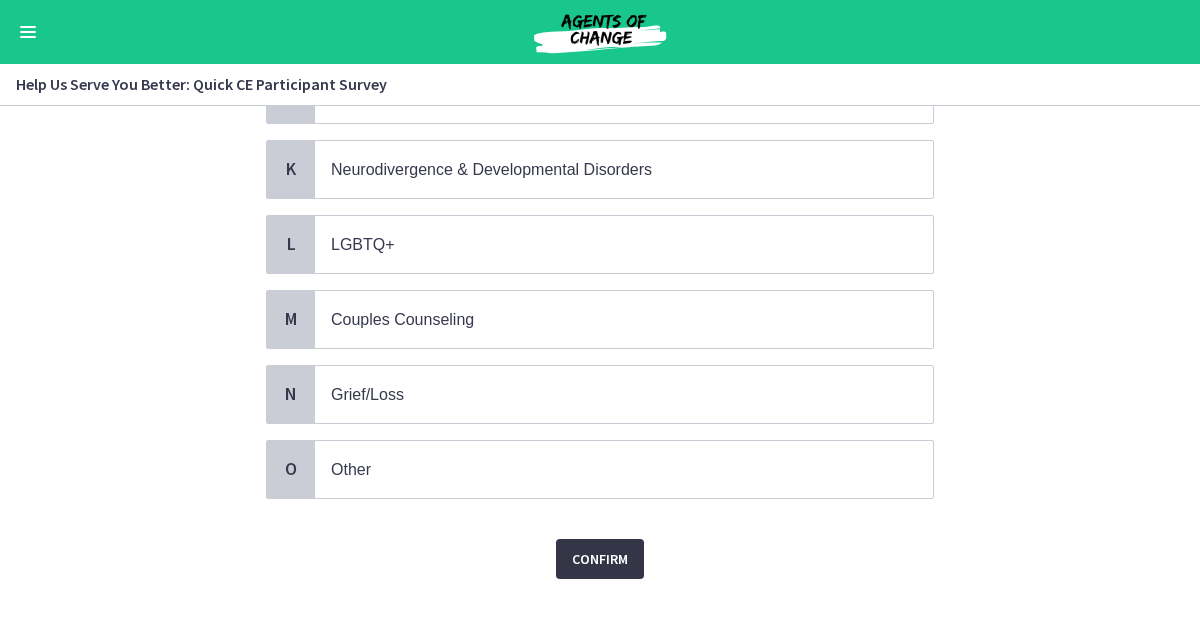 click on "Confirm" at bounding box center (600, 559) 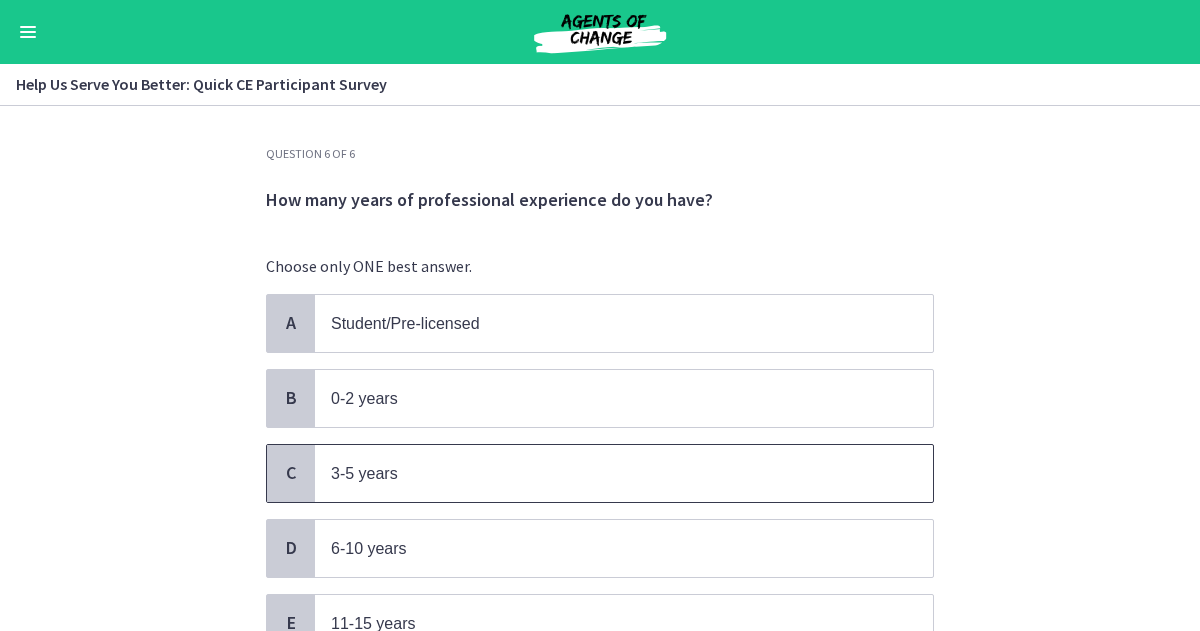 click on "3-5 years" at bounding box center (624, 473) 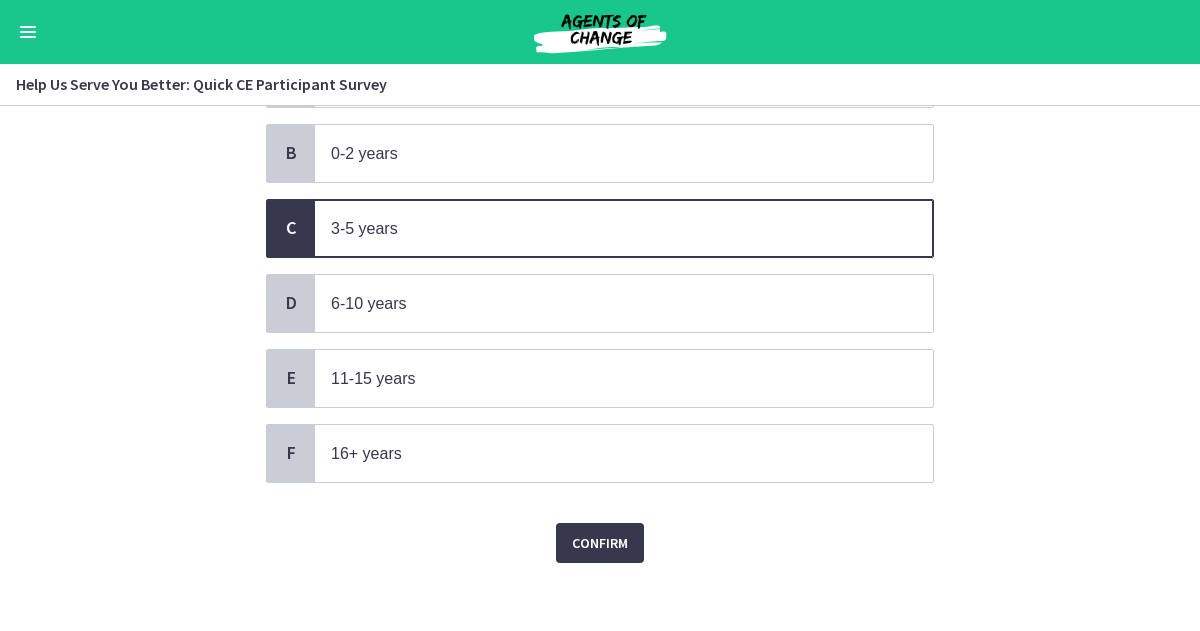 scroll, scrollTop: 248, scrollLeft: 0, axis: vertical 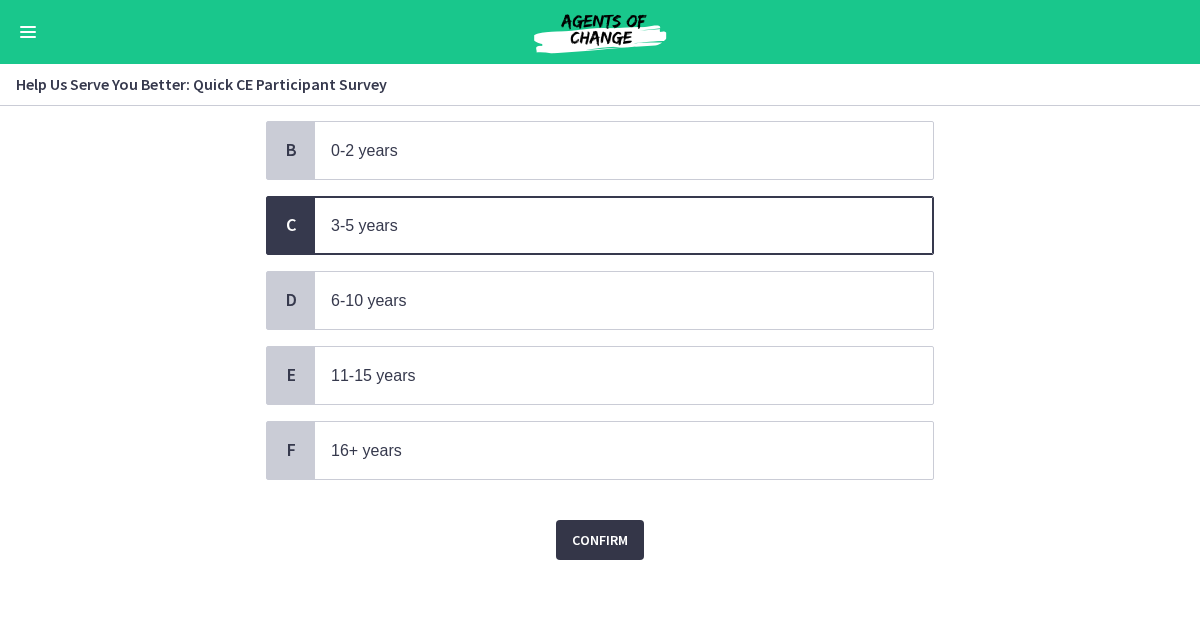 click on "Confirm" at bounding box center (600, 540) 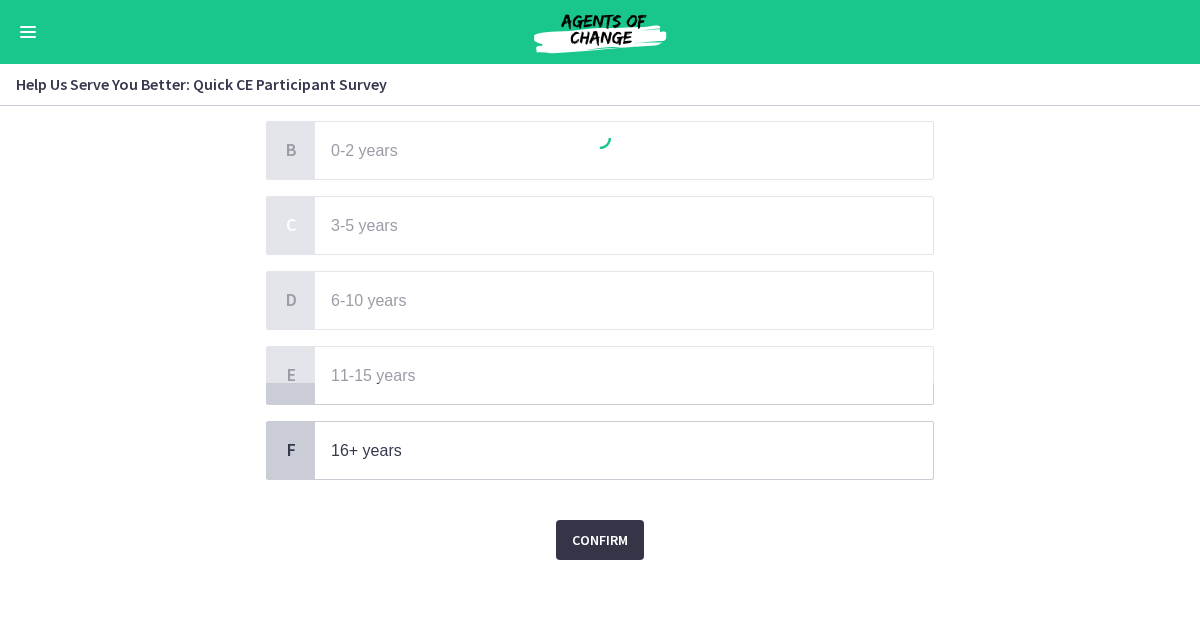 scroll, scrollTop: 0, scrollLeft: 0, axis: both 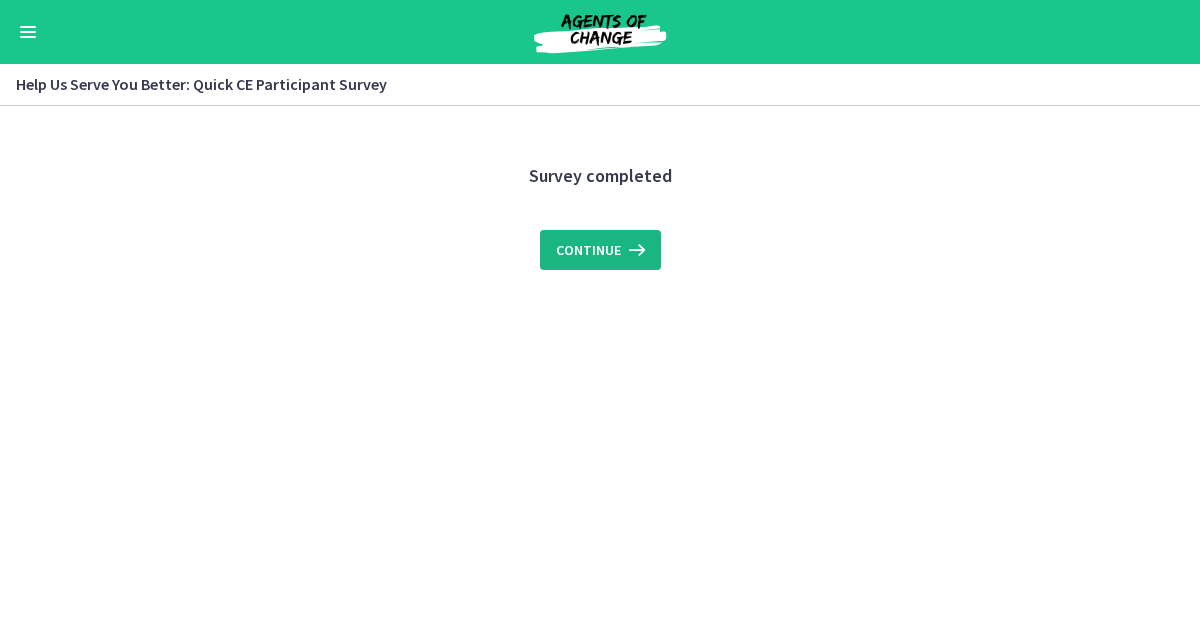 click on "Continue" at bounding box center (588, 250) 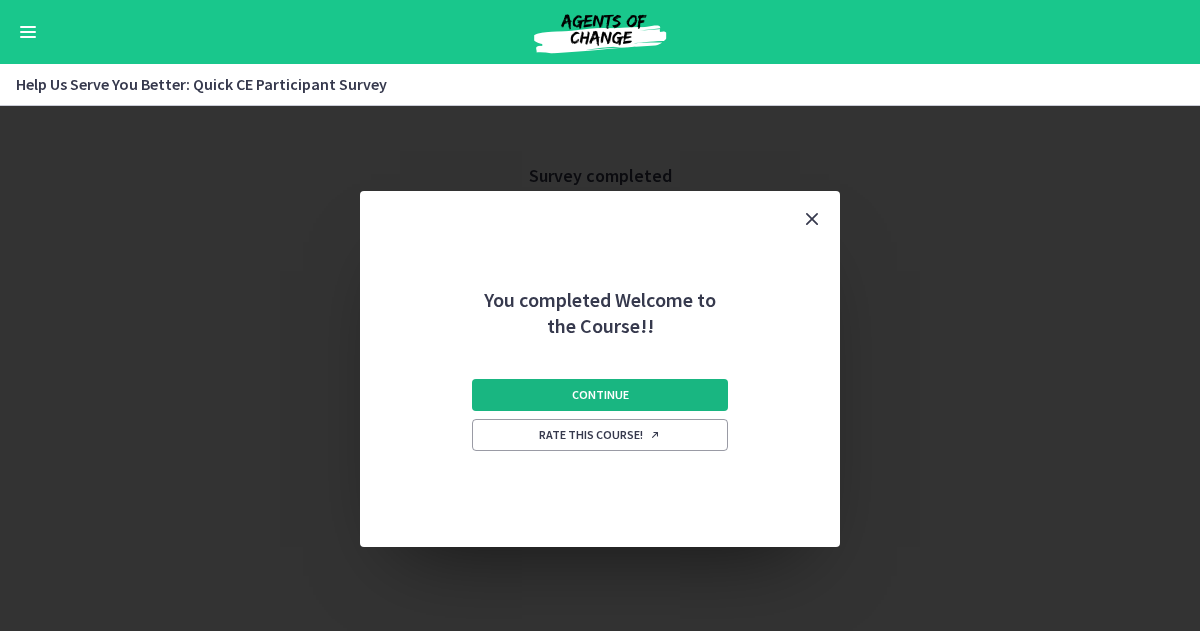 click on "Continue" at bounding box center (600, 395) 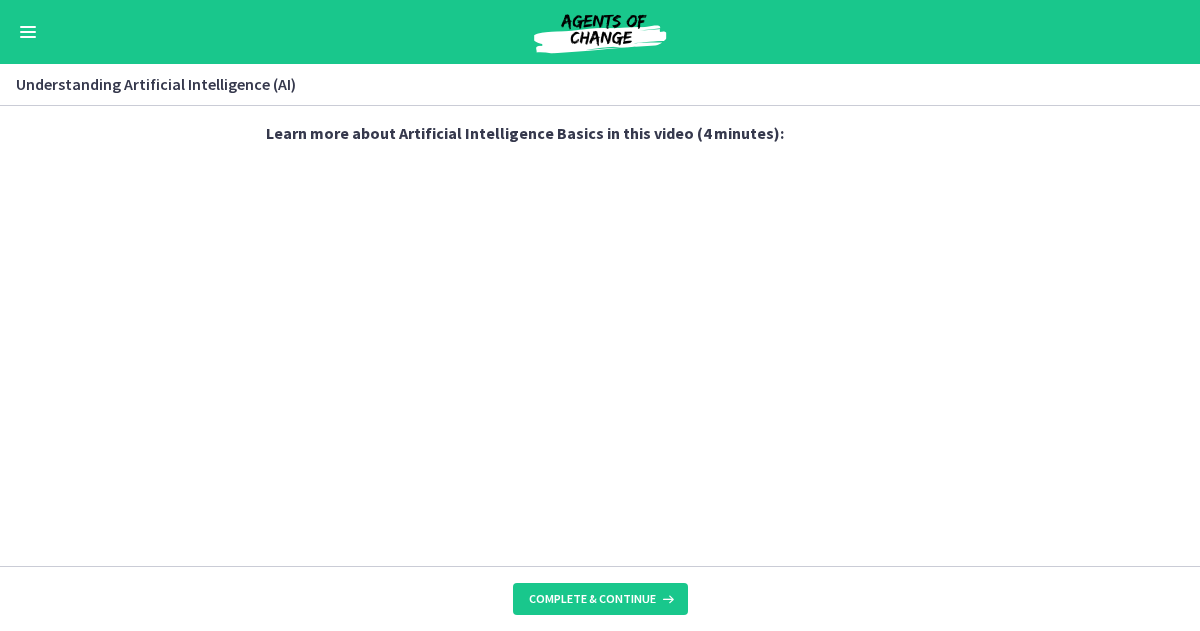 scroll, scrollTop: 994, scrollLeft: 0, axis: vertical 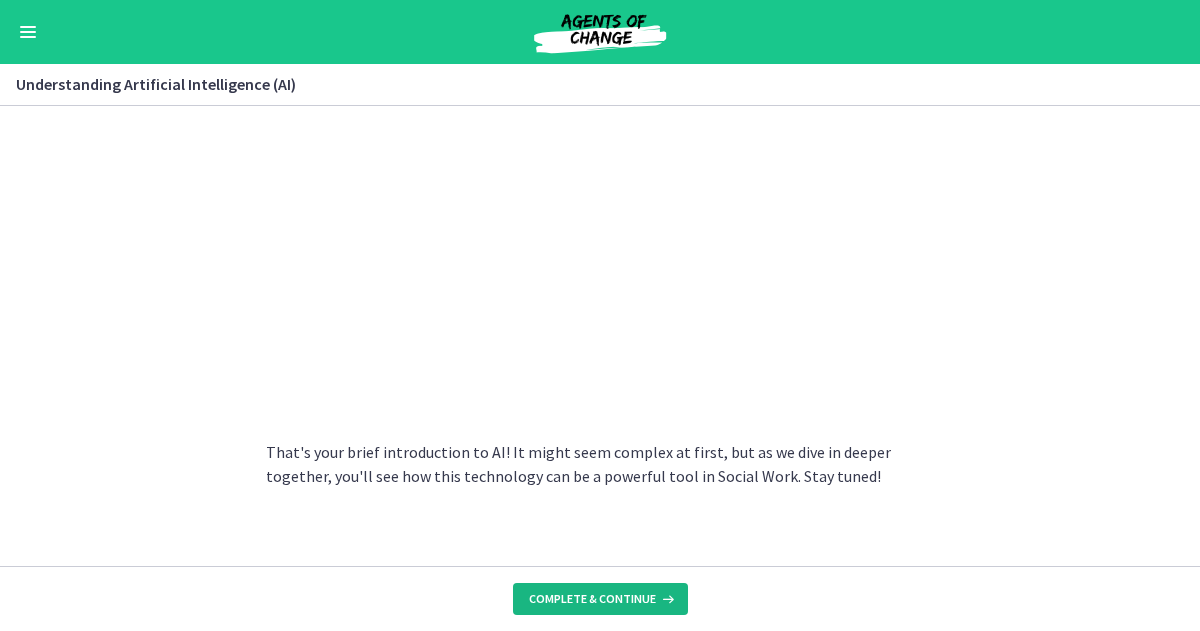 click at bounding box center [666, 599] 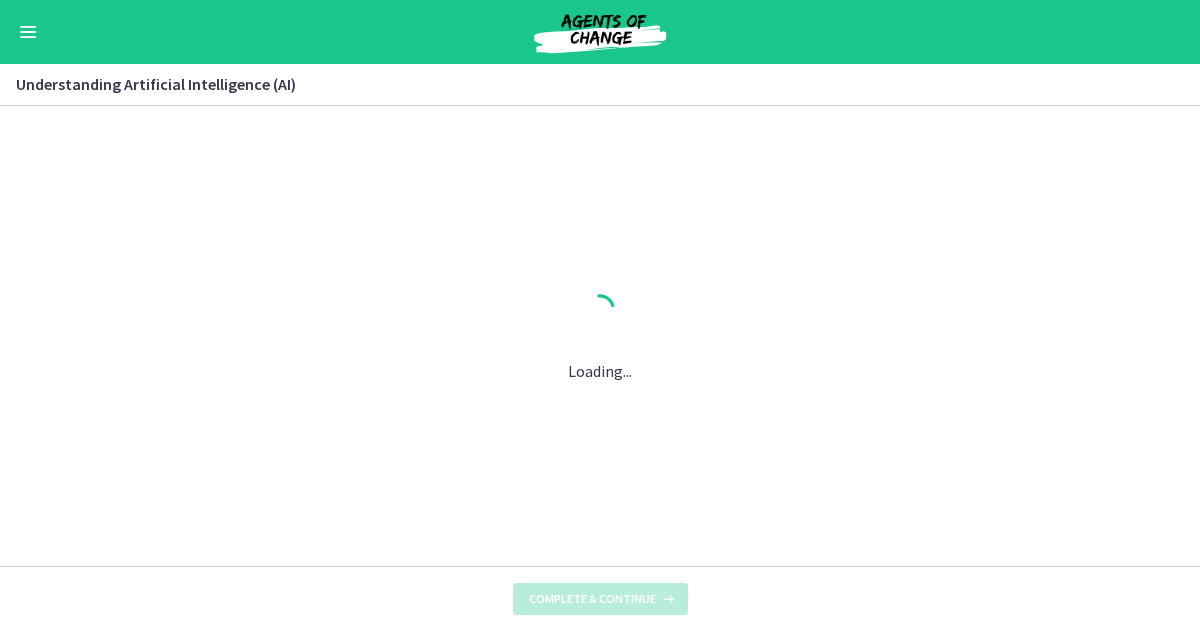 scroll, scrollTop: 0, scrollLeft: 0, axis: both 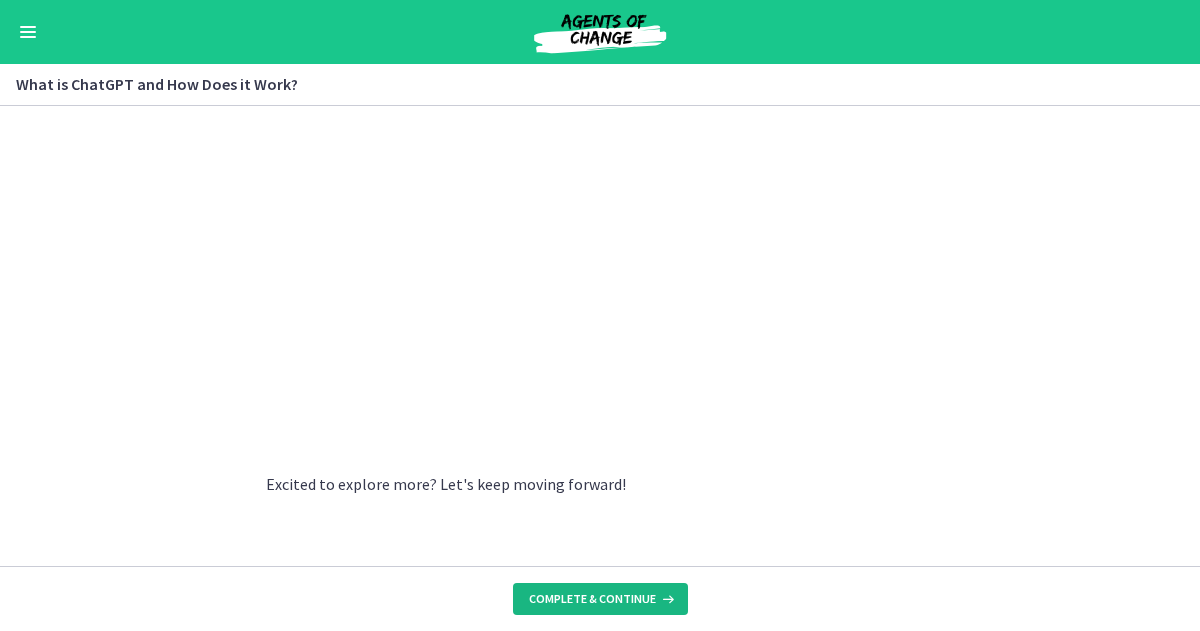 click on "Complete & continue" at bounding box center (592, 599) 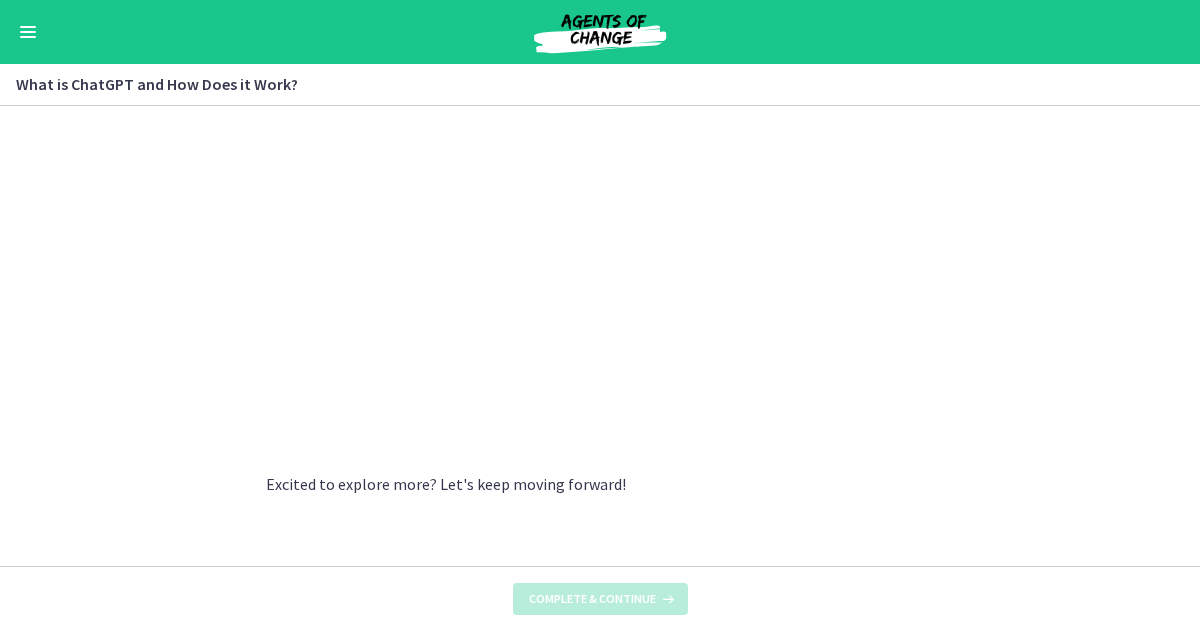 scroll, scrollTop: 0, scrollLeft: 0, axis: both 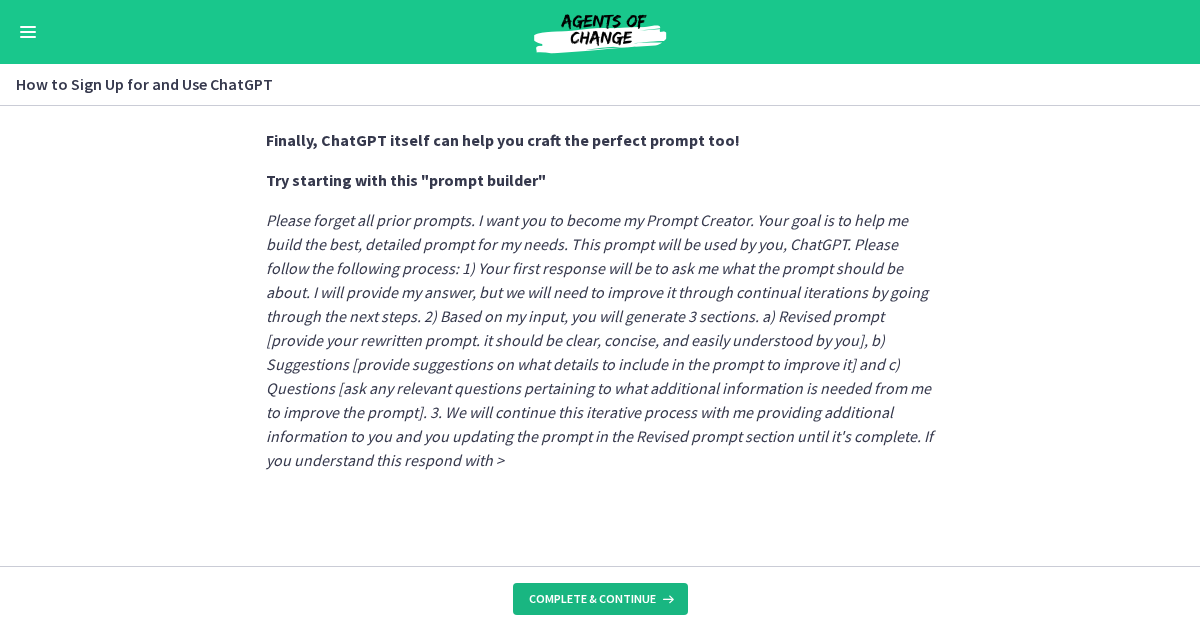 click on "Complete & continue" at bounding box center (600, 599) 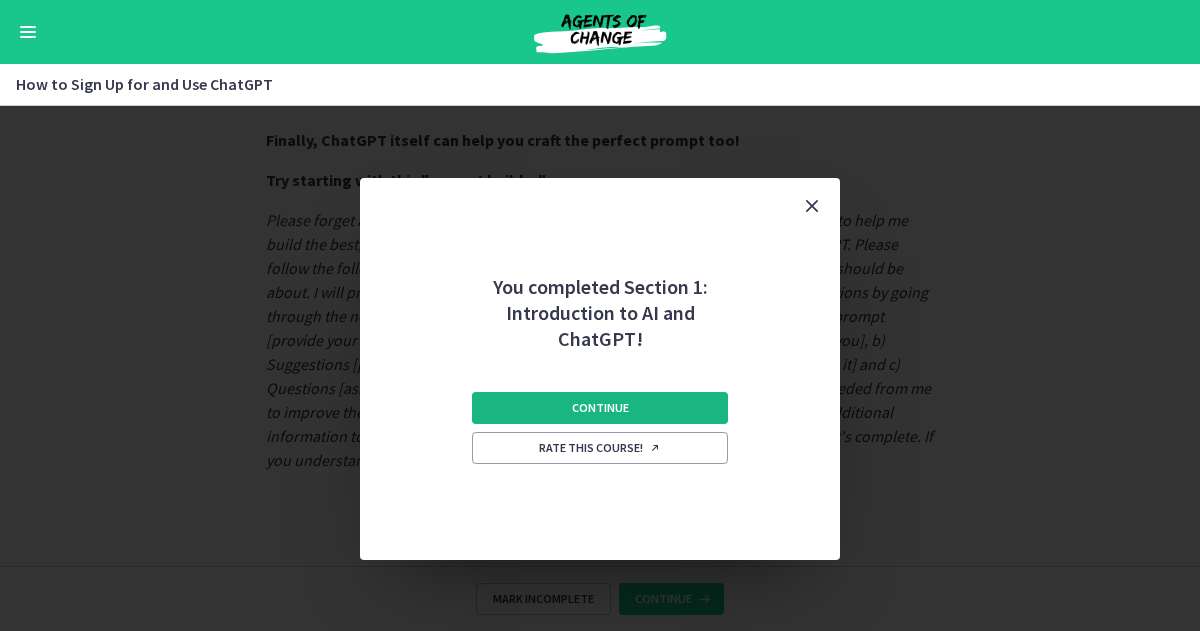 click on "Continue" at bounding box center (600, 408) 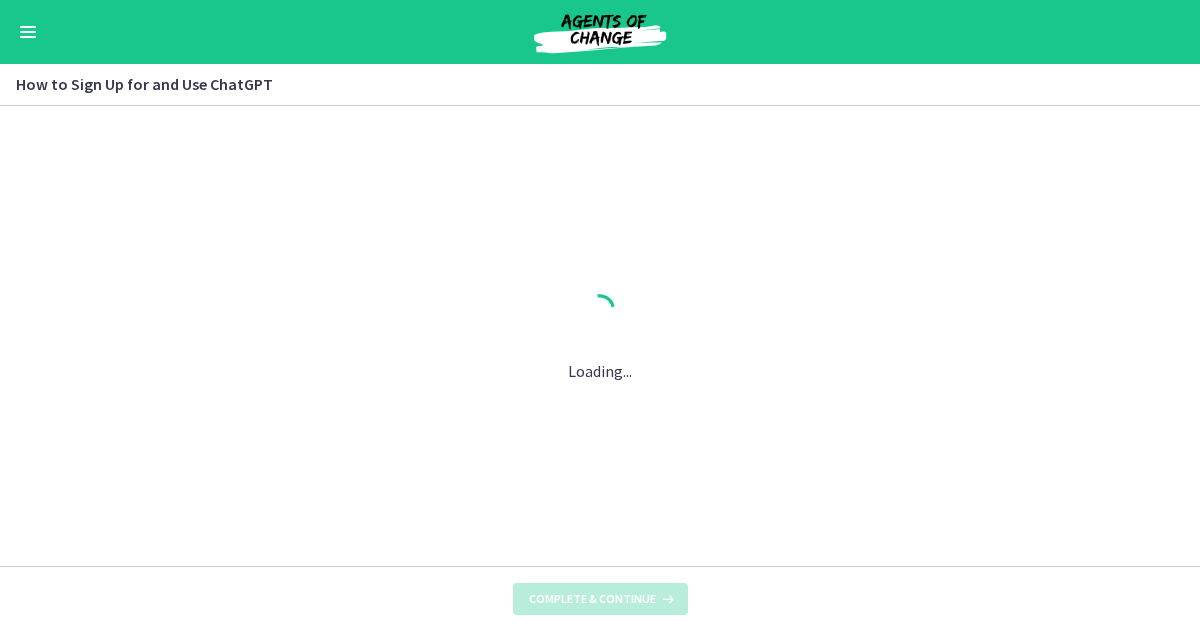 scroll, scrollTop: 0, scrollLeft: 0, axis: both 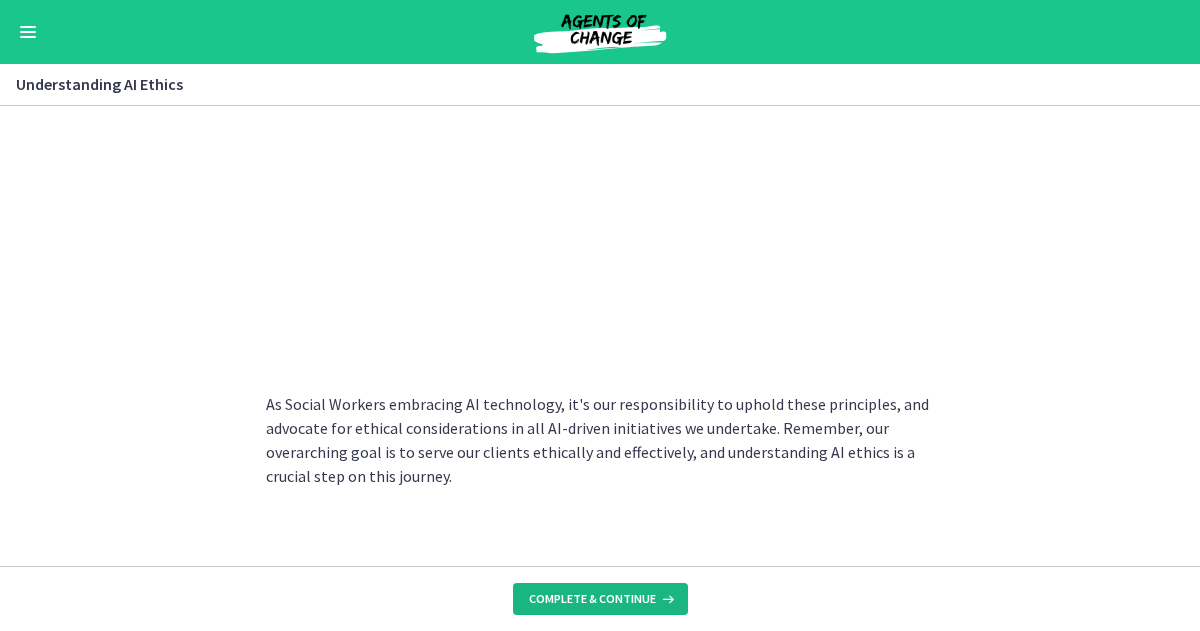 click on "Complete & continue" at bounding box center (600, 599) 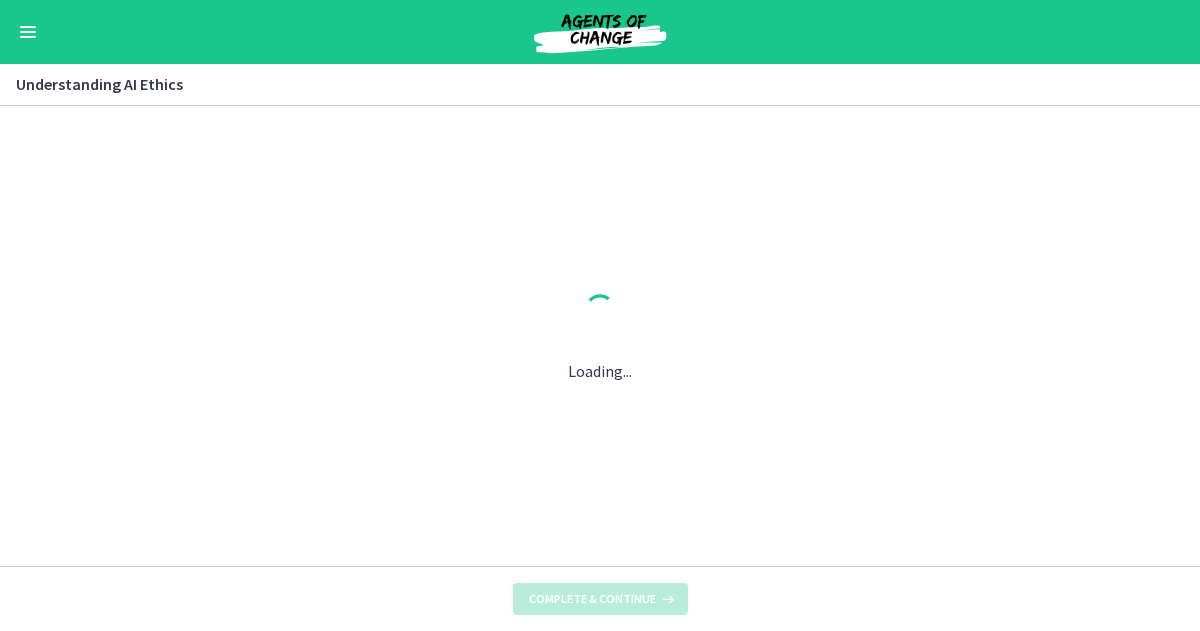 scroll, scrollTop: 0, scrollLeft: 0, axis: both 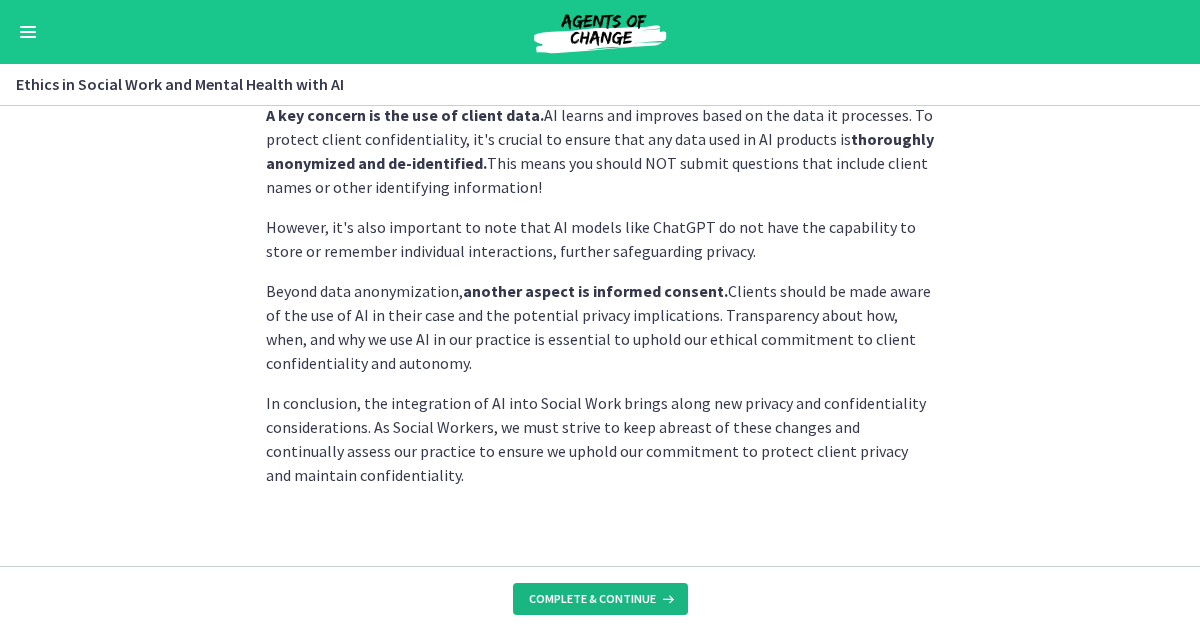 click on "Complete & continue" at bounding box center [592, 599] 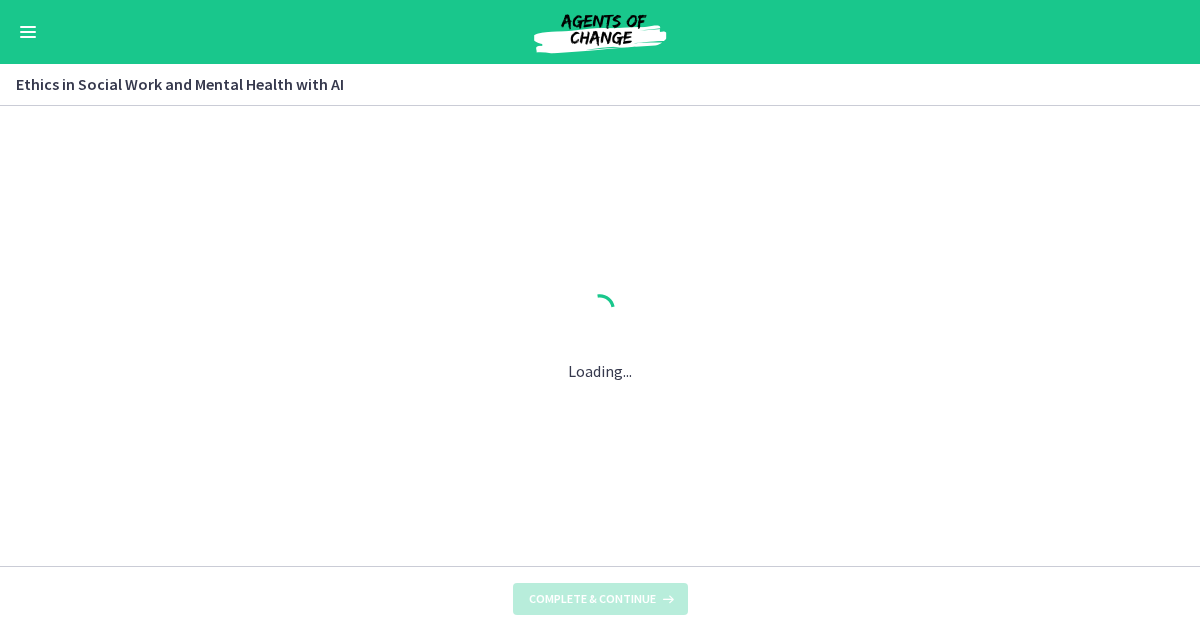 scroll, scrollTop: 0, scrollLeft: 0, axis: both 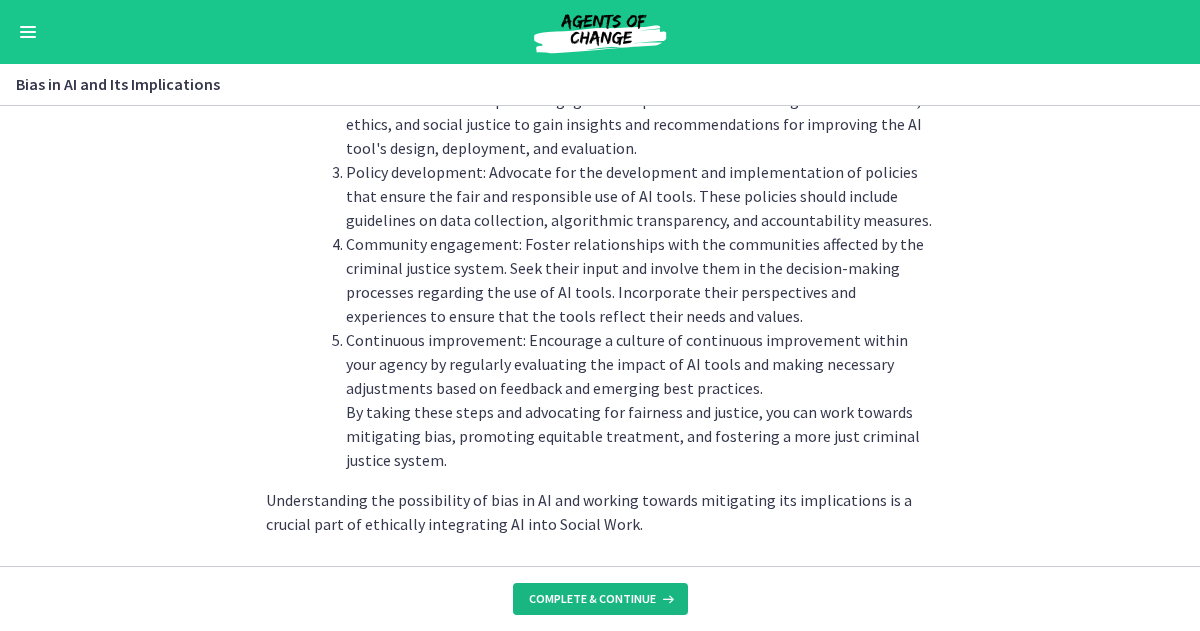 click on "Complete & continue" at bounding box center (592, 599) 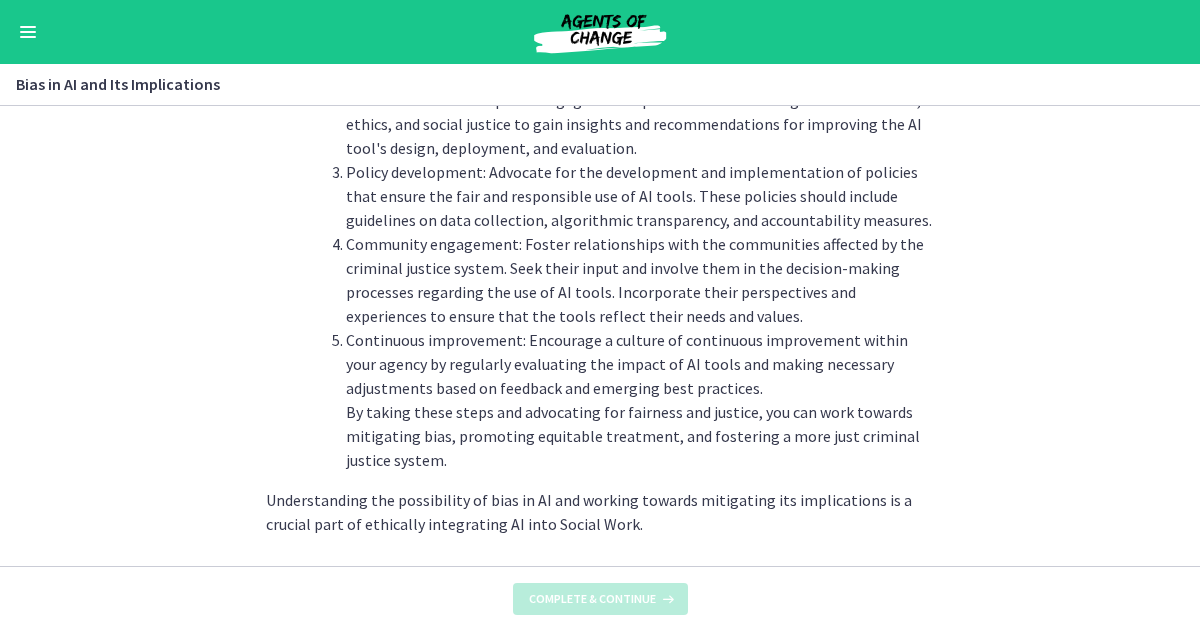 scroll, scrollTop: 0, scrollLeft: 0, axis: both 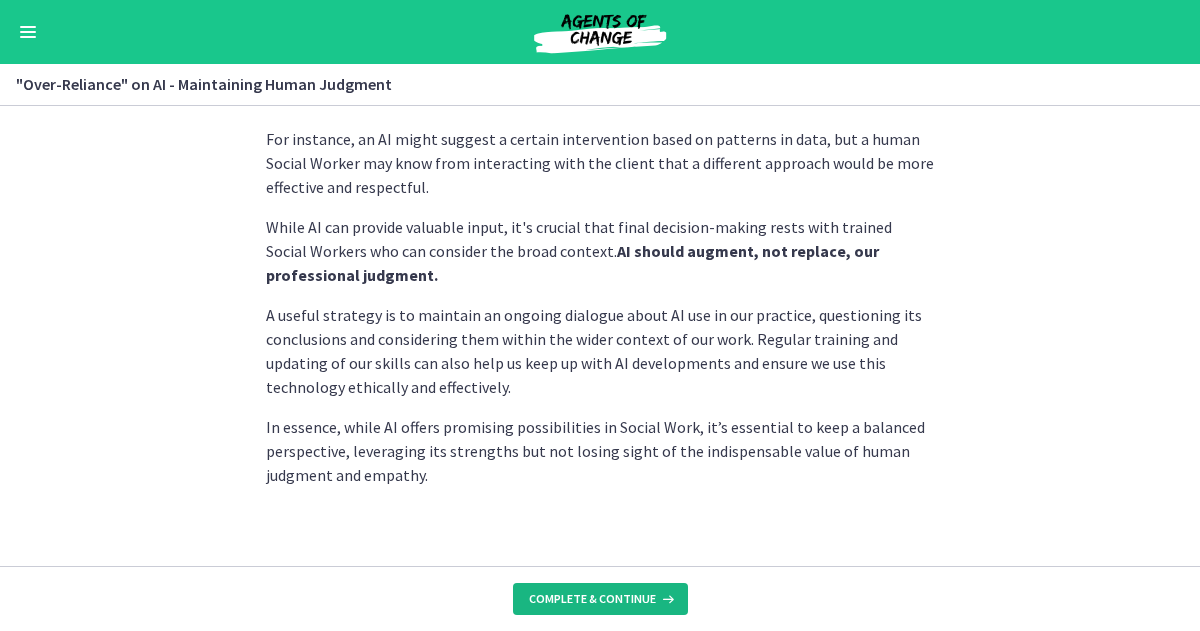 click on "Complete & continue" at bounding box center (592, 599) 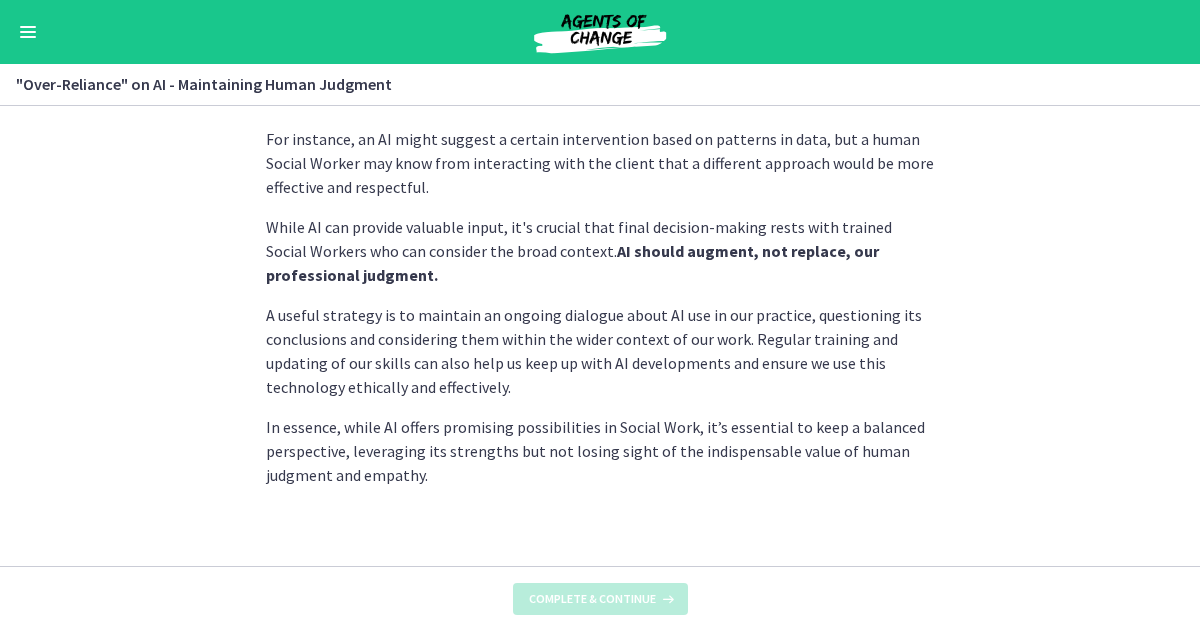 scroll, scrollTop: 0, scrollLeft: 0, axis: both 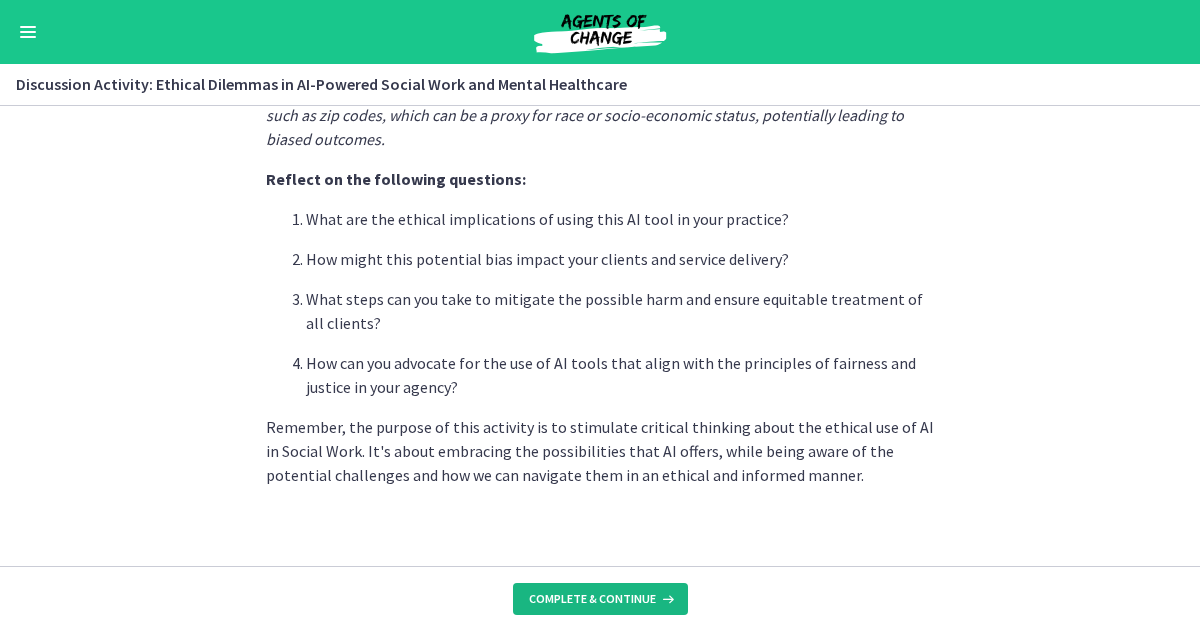 click on "Complete & continue" at bounding box center (600, 599) 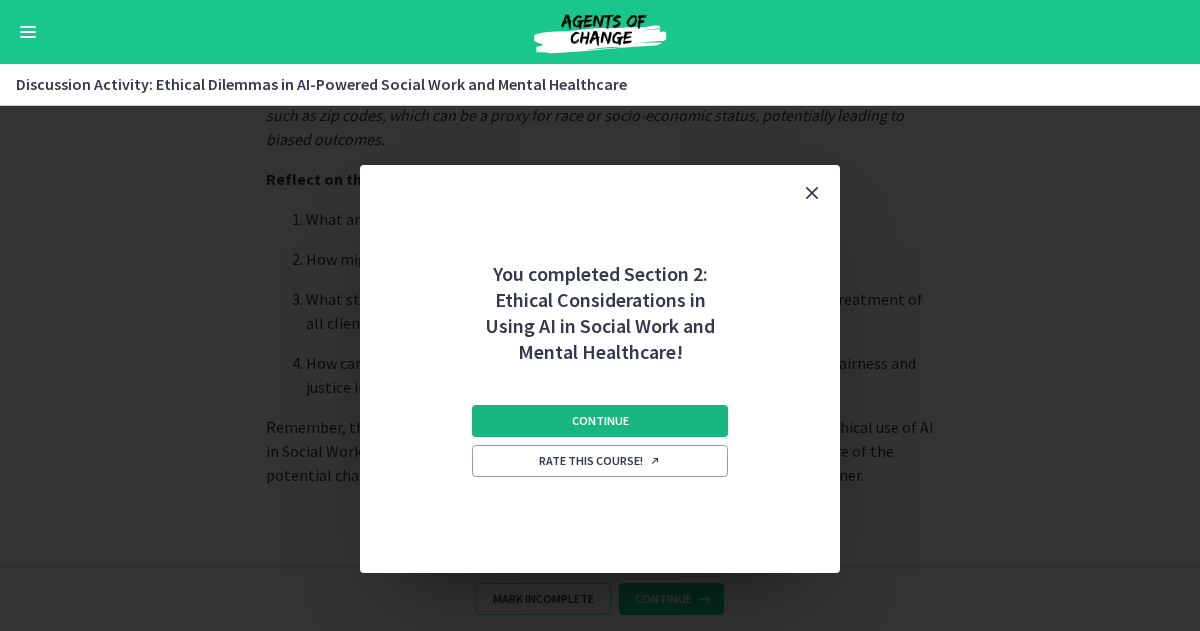 click on "Continue" at bounding box center (600, 421) 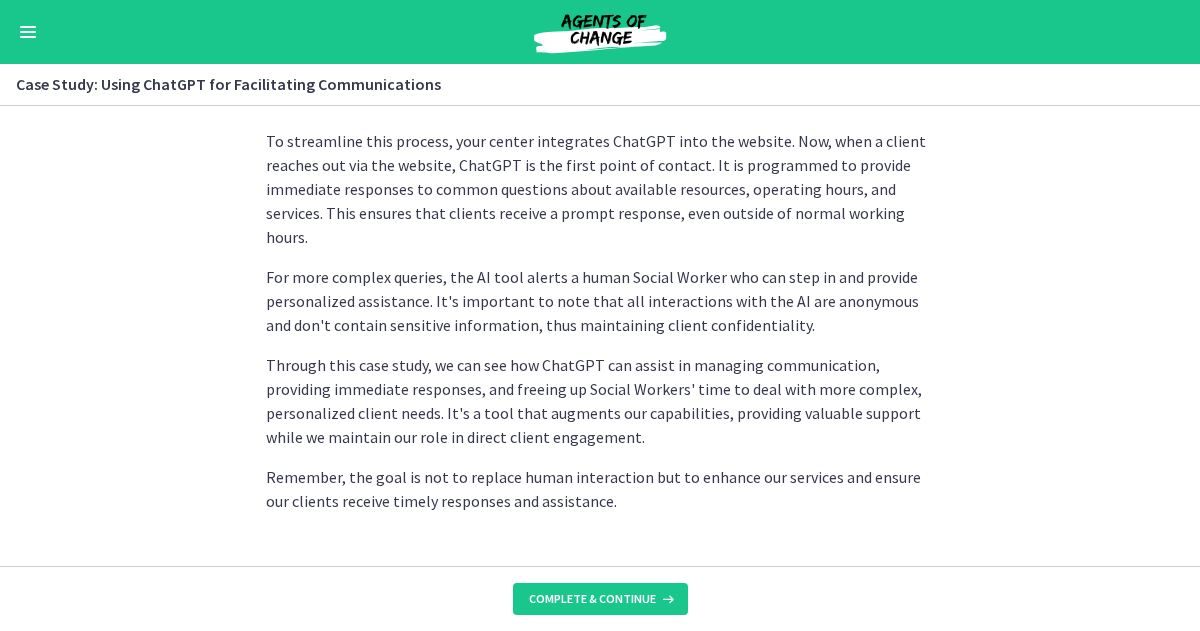 scroll, scrollTop: 632, scrollLeft: 0, axis: vertical 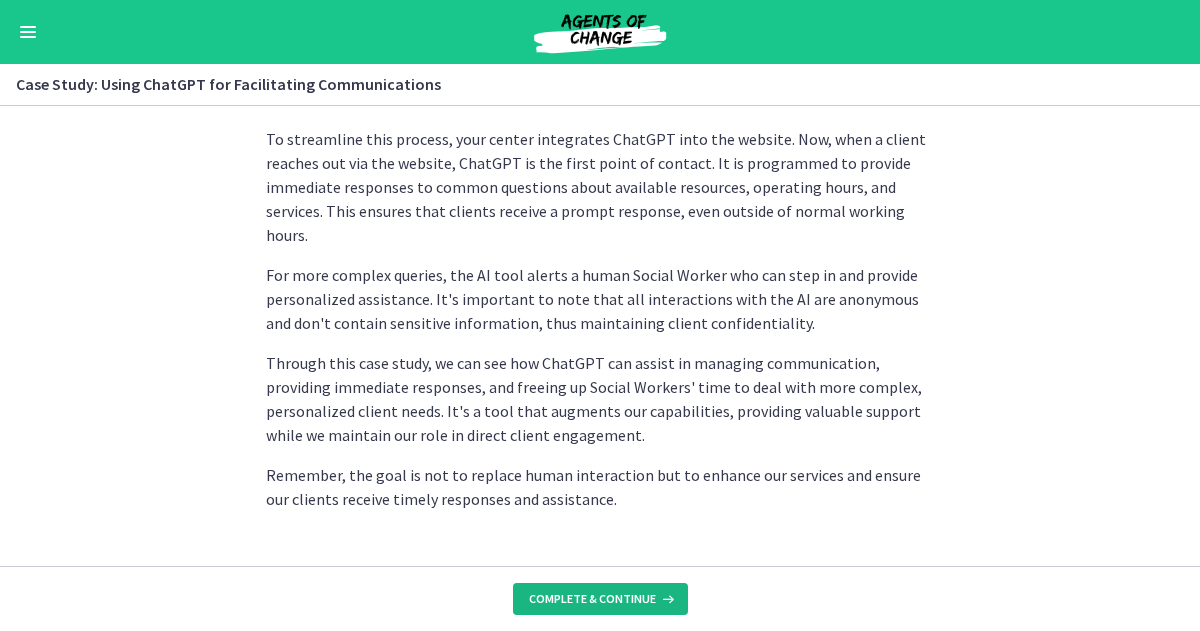 click on "Complete & continue" at bounding box center (592, 599) 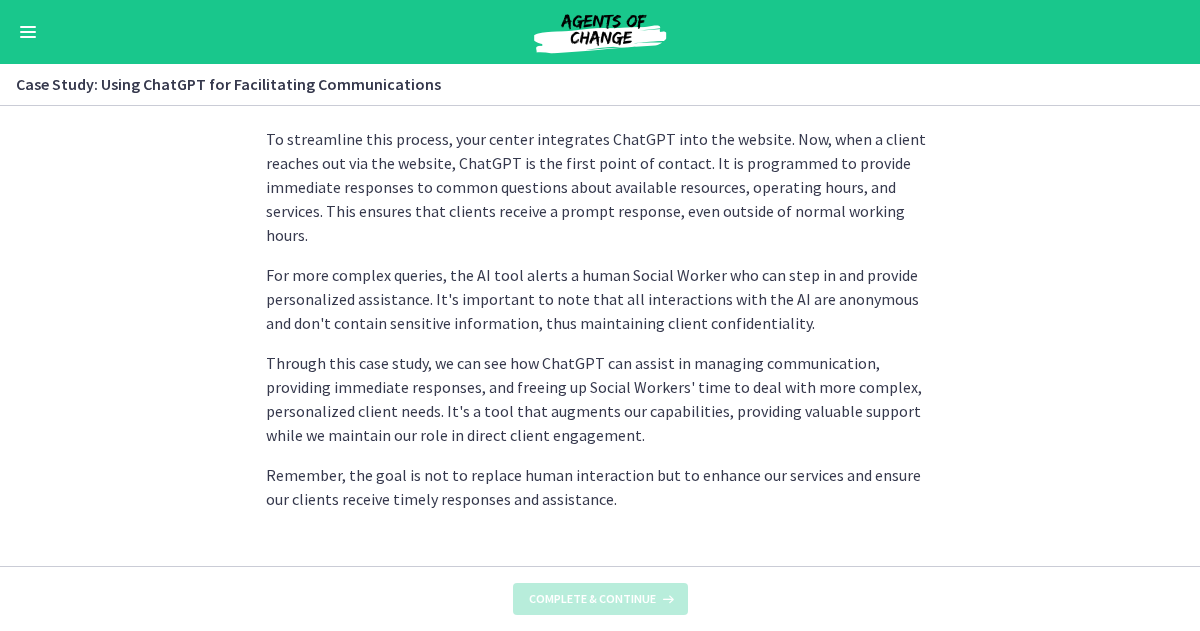 scroll, scrollTop: 0, scrollLeft: 0, axis: both 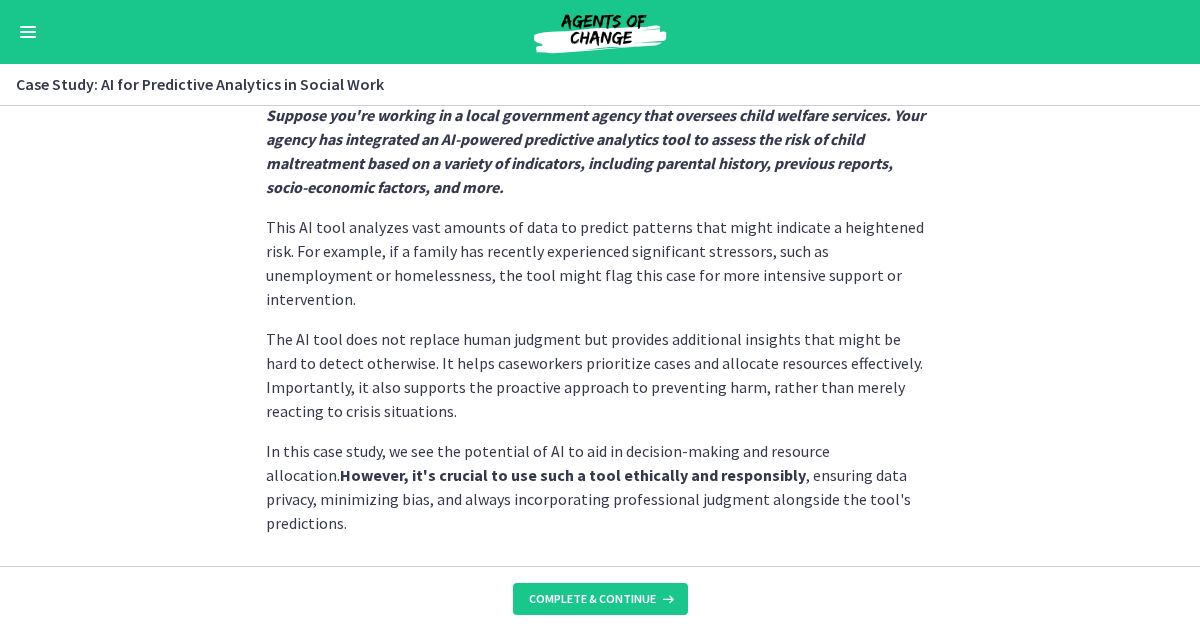 click on "Complete & continue" at bounding box center (600, 598) 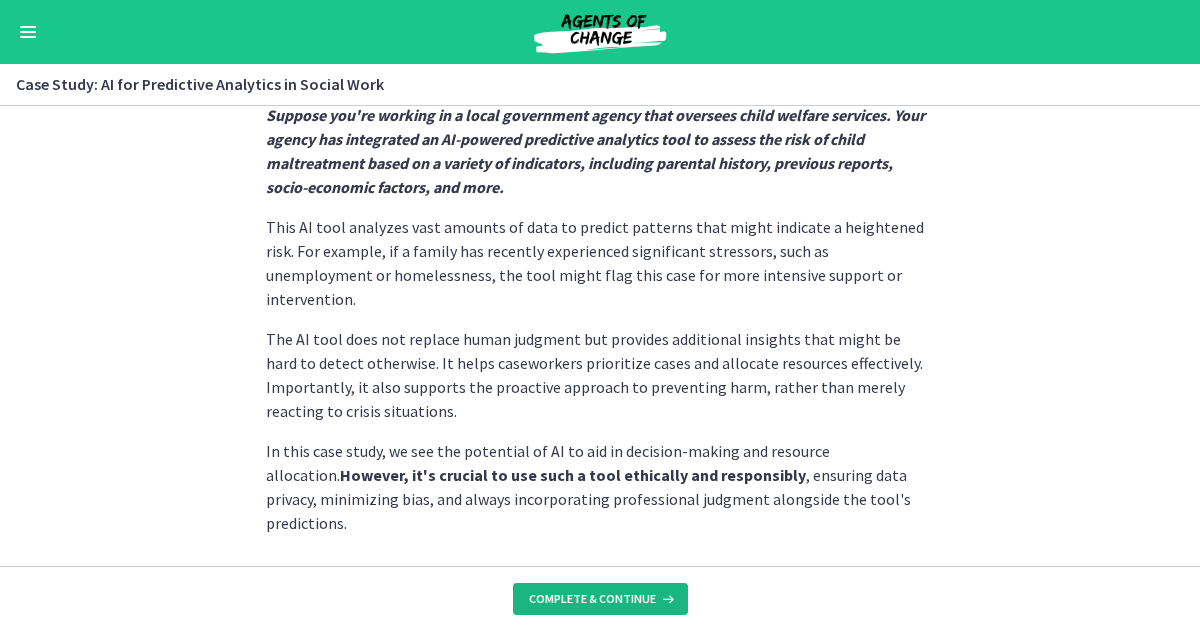 click on "Complete & continue" at bounding box center [592, 599] 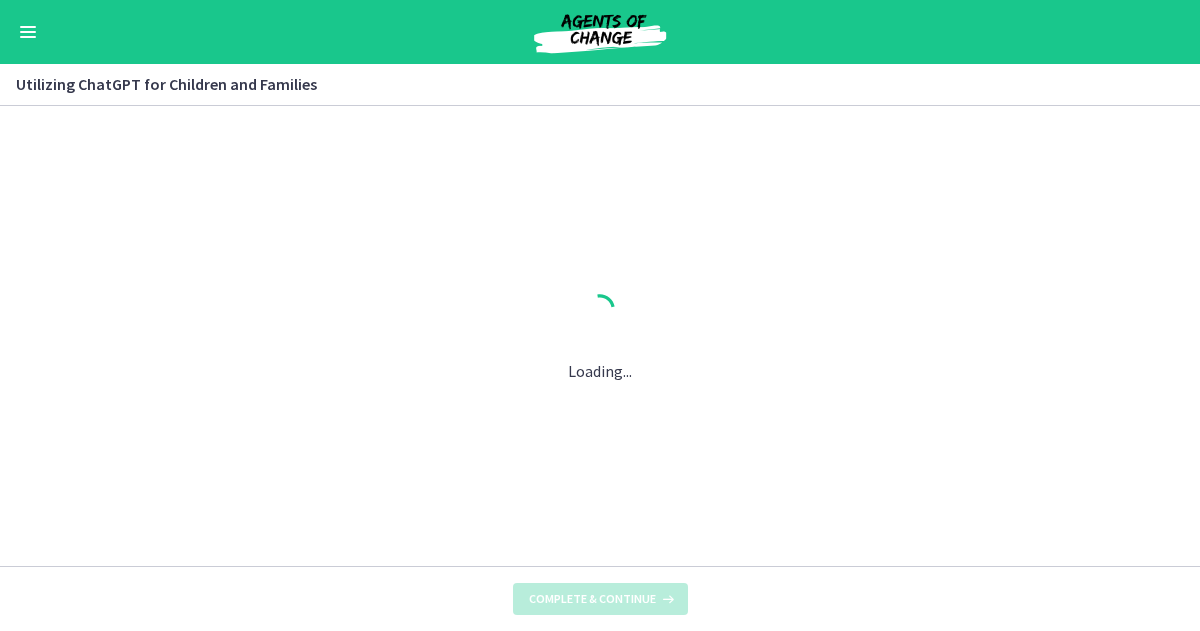 scroll, scrollTop: 0, scrollLeft: 0, axis: both 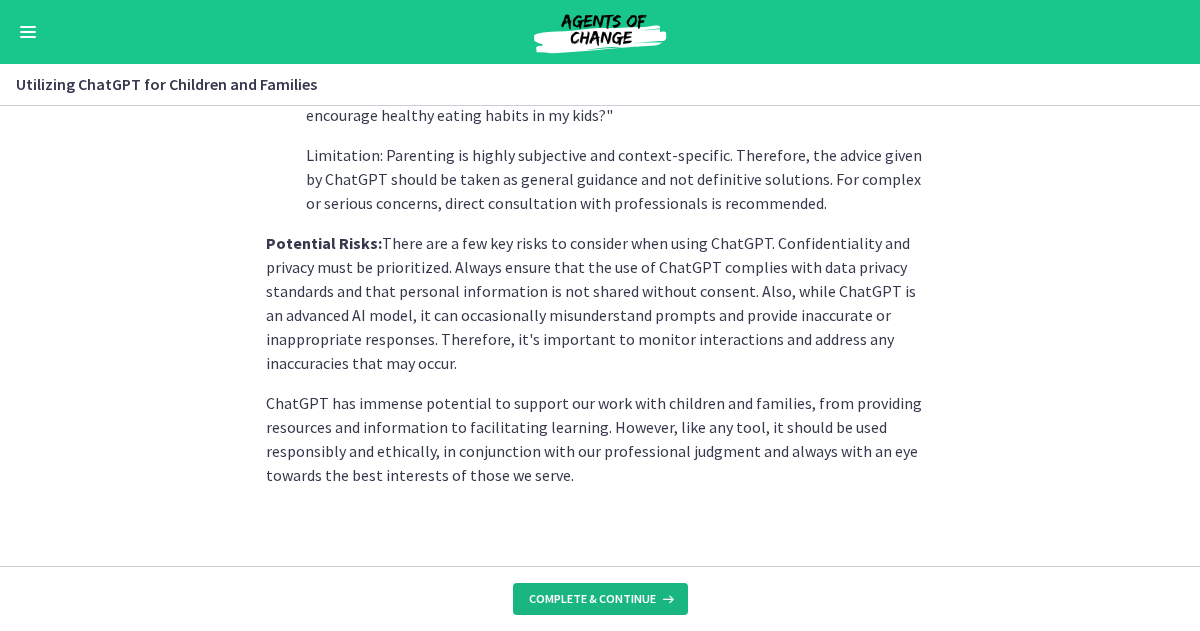 click on "Complete & continue" at bounding box center (592, 599) 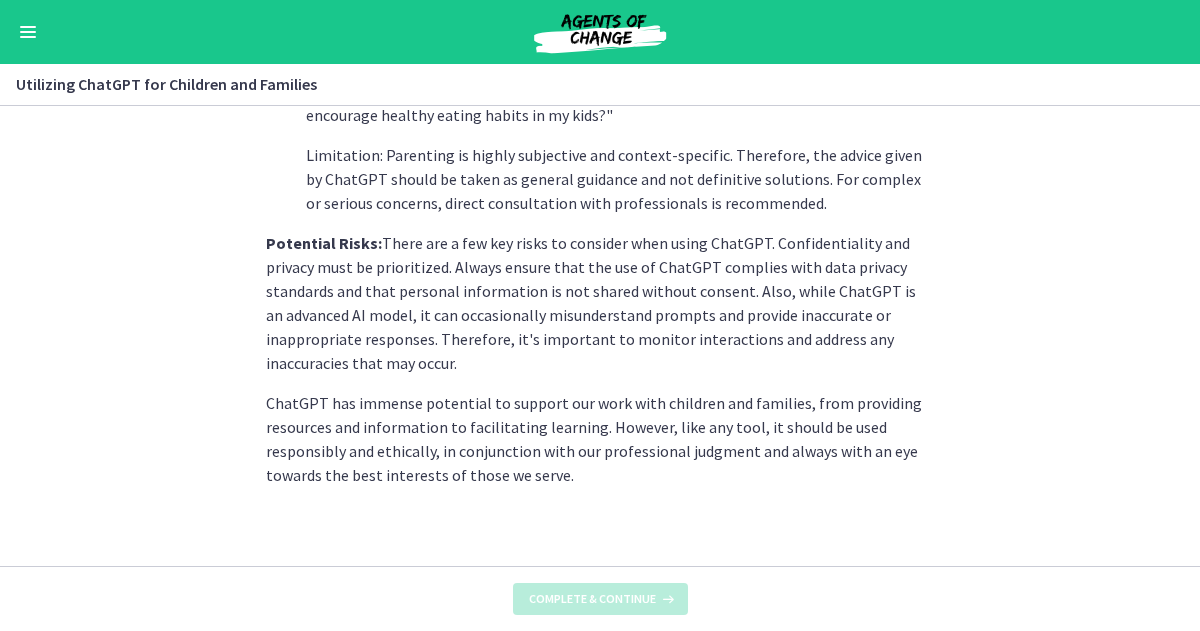 scroll, scrollTop: 0, scrollLeft: 0, axis: both 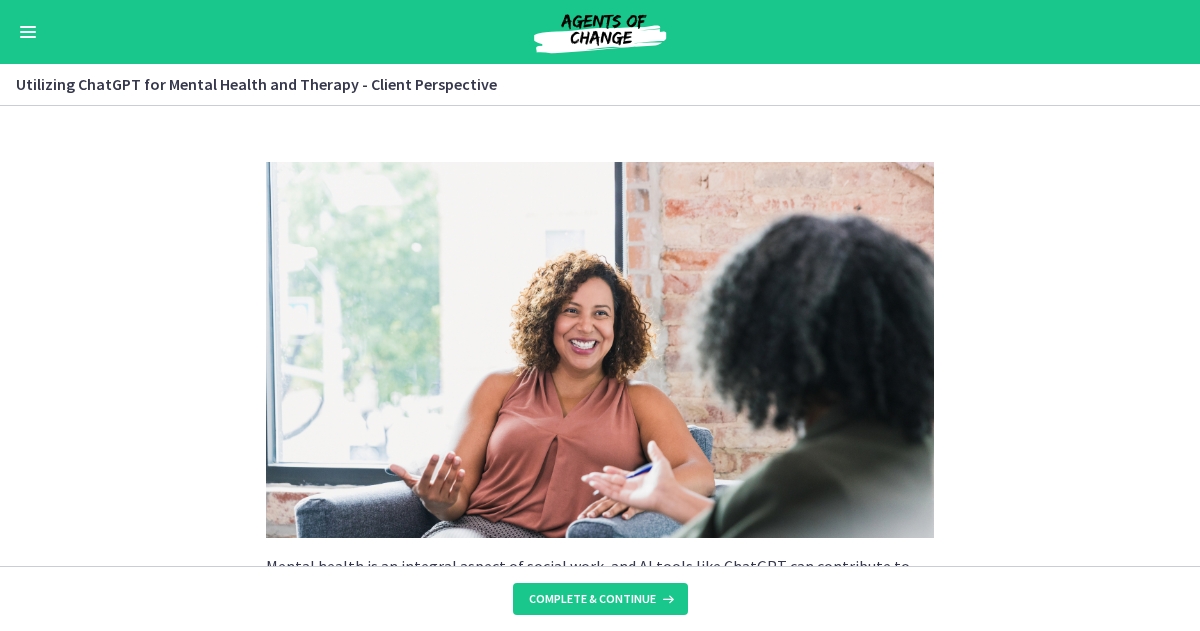 click at bounding box center (28, 32) 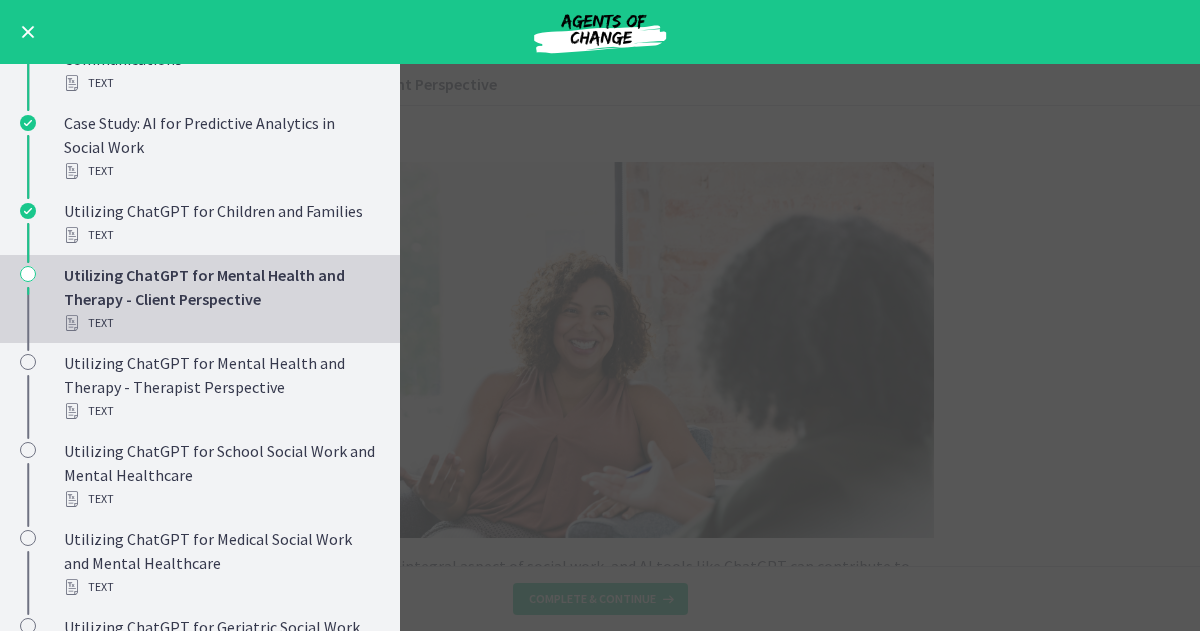 scroll, scrollTop: 688, scrollLeft: 0, axis: vertical 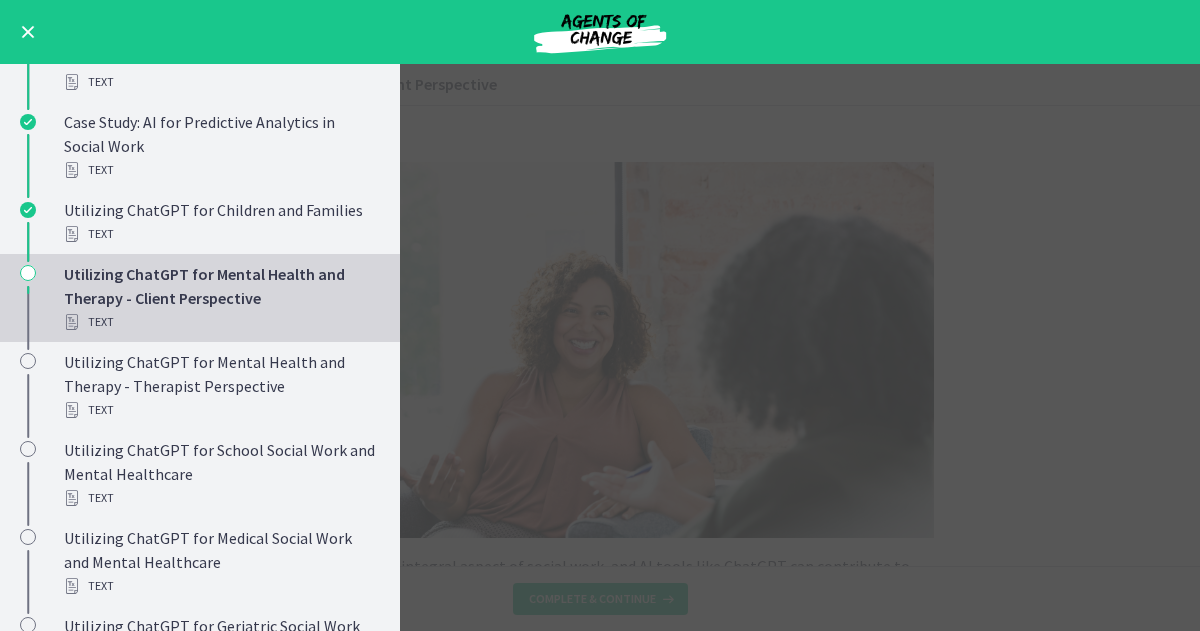 click on "Utilizing ChatGPT for Mental Health and Therapy - Client Perspective
Enable fullscreen
Mental health is an integral aspect of social work, and AI tools like ChatGPT can contribute to our efforts in this area. However, it's crucial to understand its appropriate use and potential limitations. Let's explore how we can leverage ChatGPT in mental health settings.
Mental Health Education : ChatGPT can be a valuable resource for psychoeducation. Clients can ask questions or make prompts like "What are common symptoms of depression?" or "What are coping strategies for anxiety?"
Therapeutic Support
Mental Health Journaling
Potential Risks:
Complete & continue" at bounding box center (600, 347) 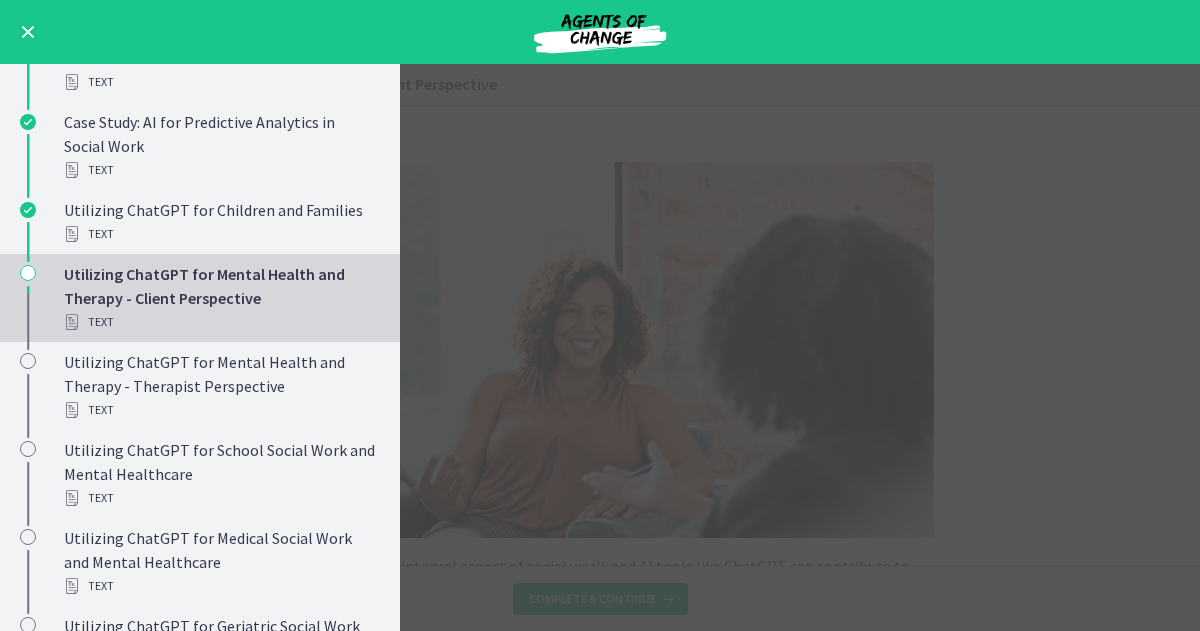 click at bounding box center (28, 32) 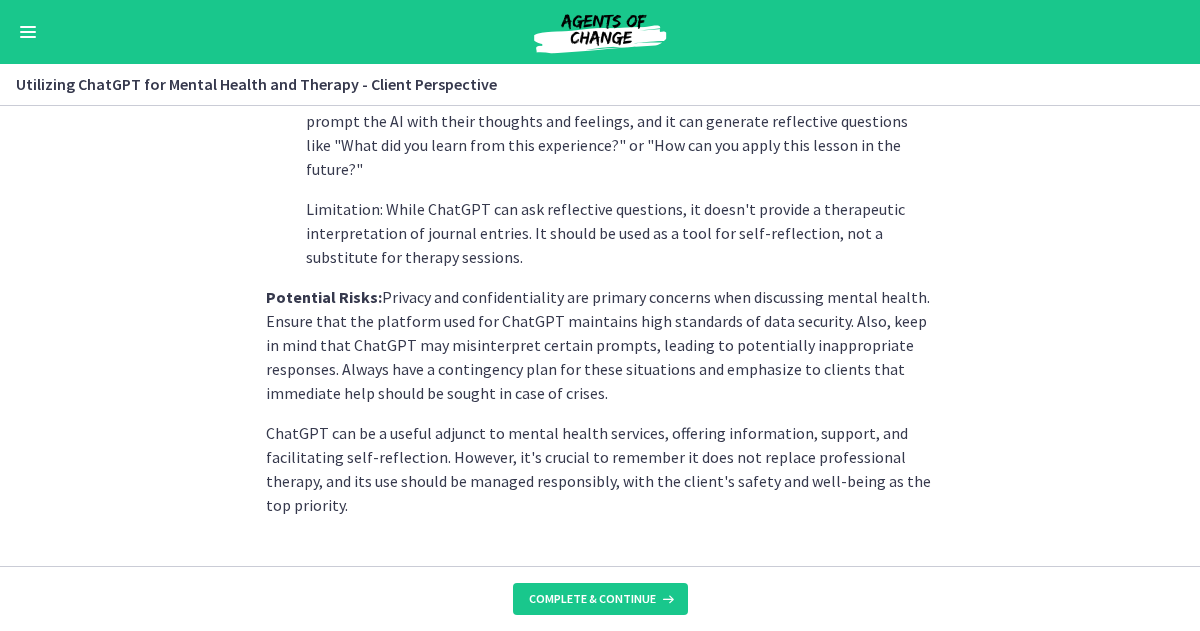 scroll, scrollTop: 963, scrollLeft: 0, axis: vertical 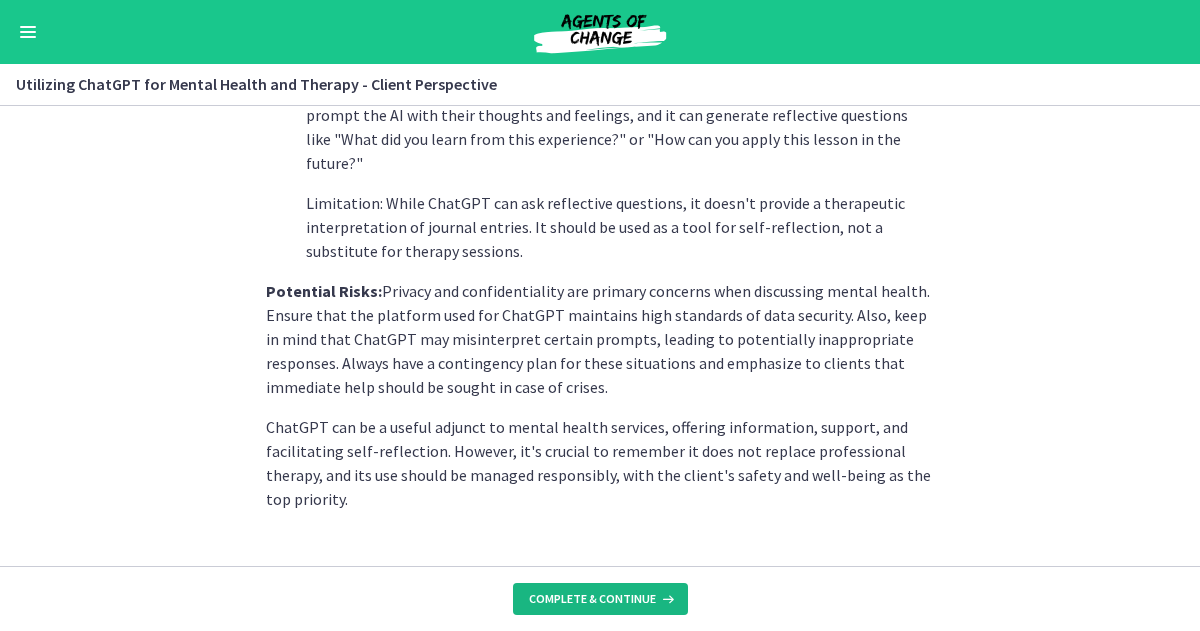click at bounding box center (666, 599) 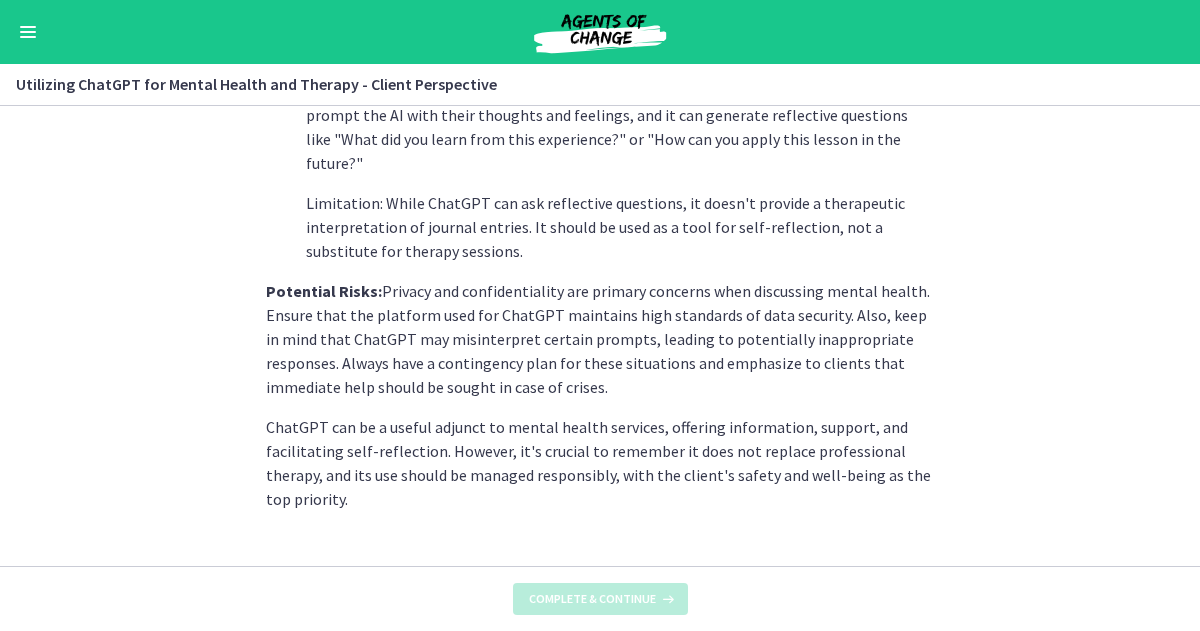 scroll, scrollTop: 0, scrollLeft: 0, axis: both 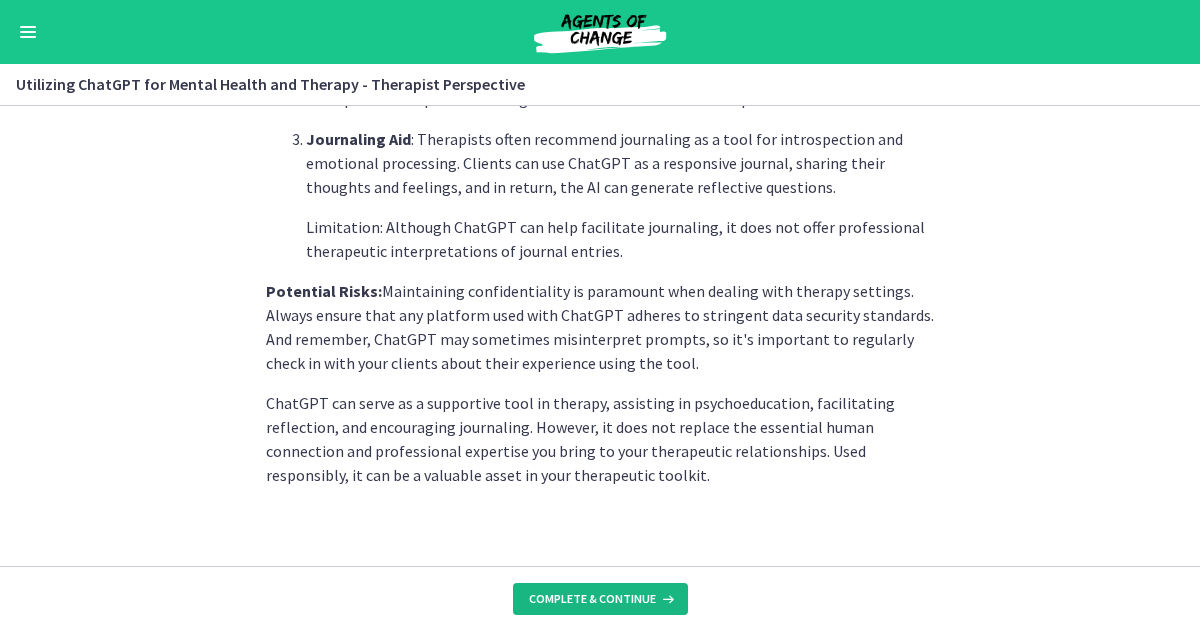 click on "Complete & continue" at bounding box center [600, 599] 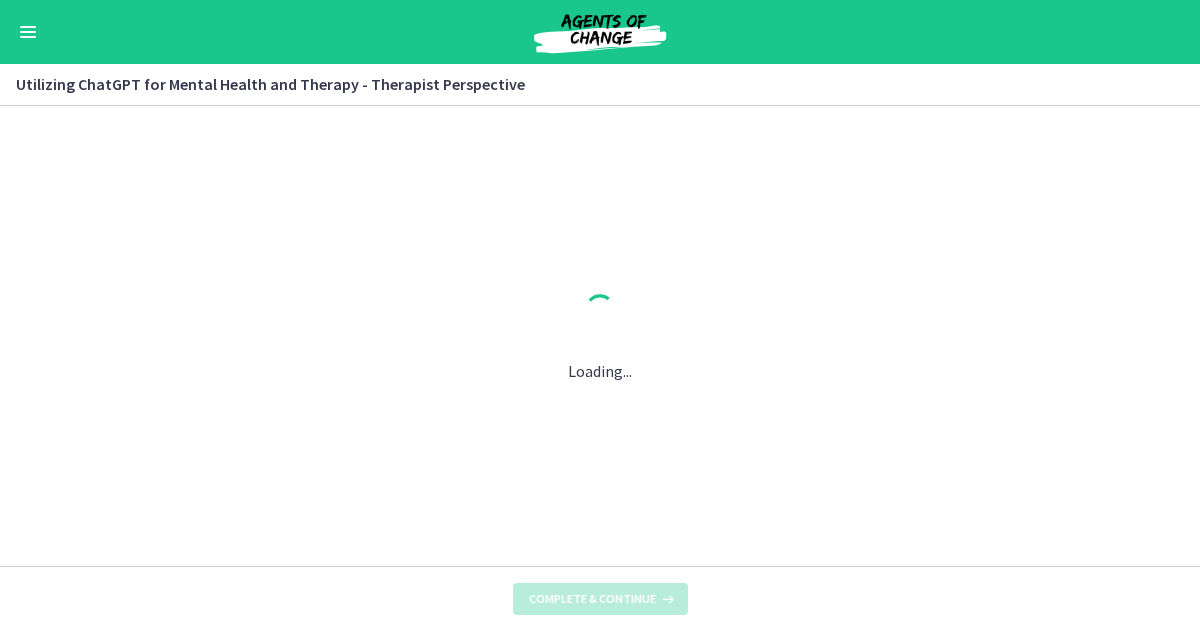 scroll, scrollTop: 0, scrollLeft: 0, axis: both 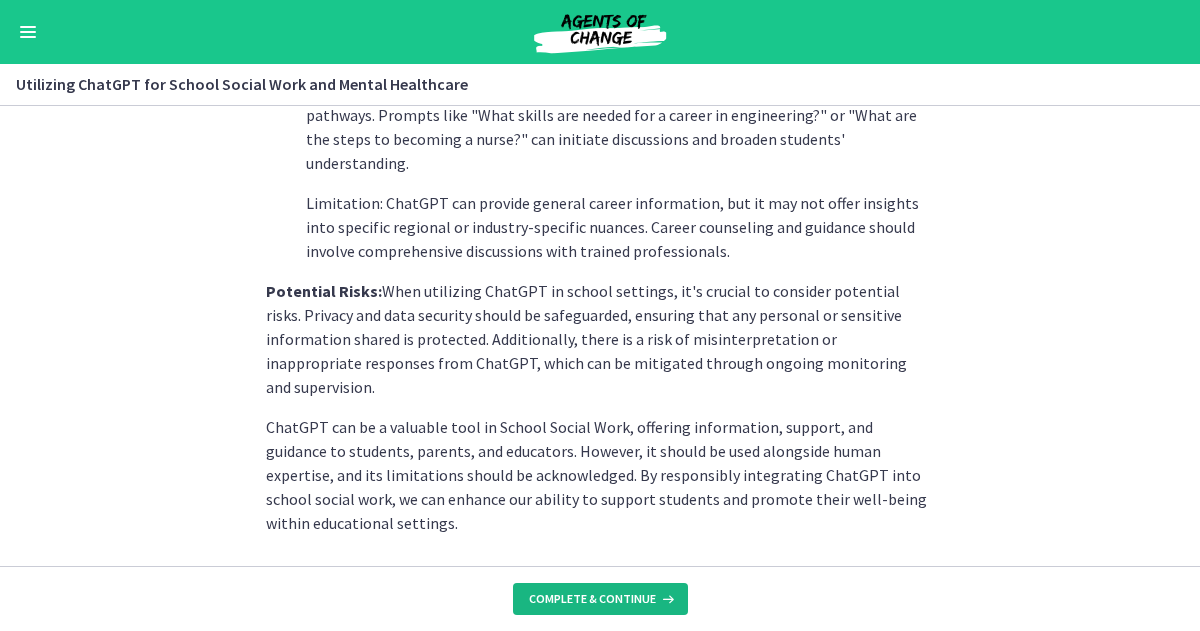 click at bounding box center (666, 599) 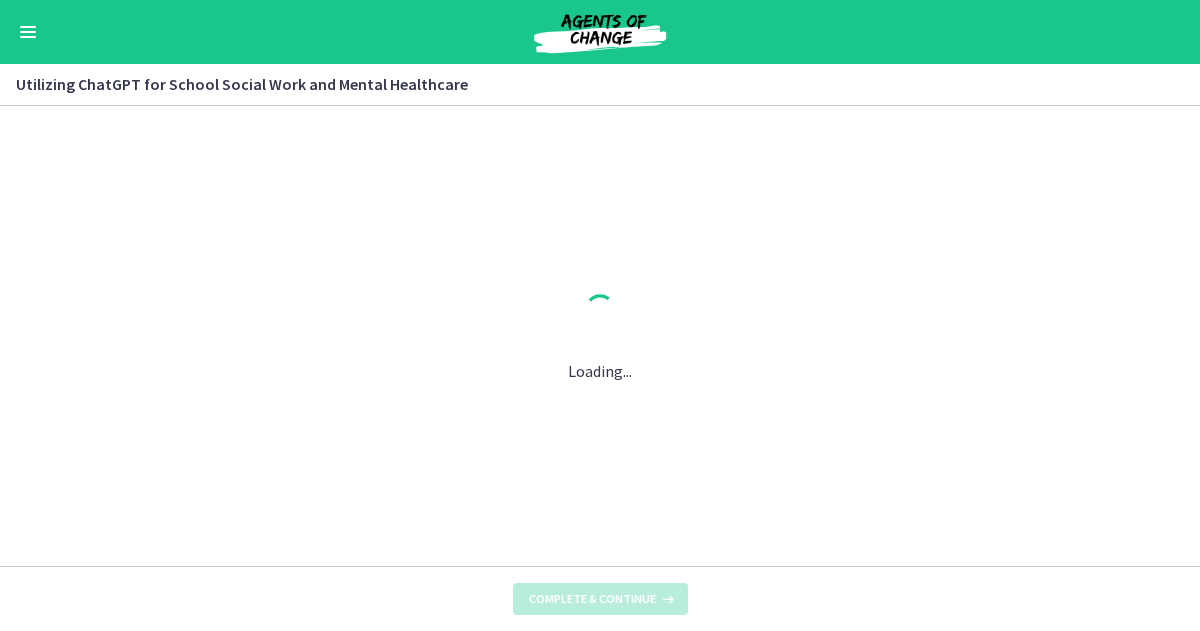 scroll, scrollTop: 0, scrollLeft: 0, axis: both 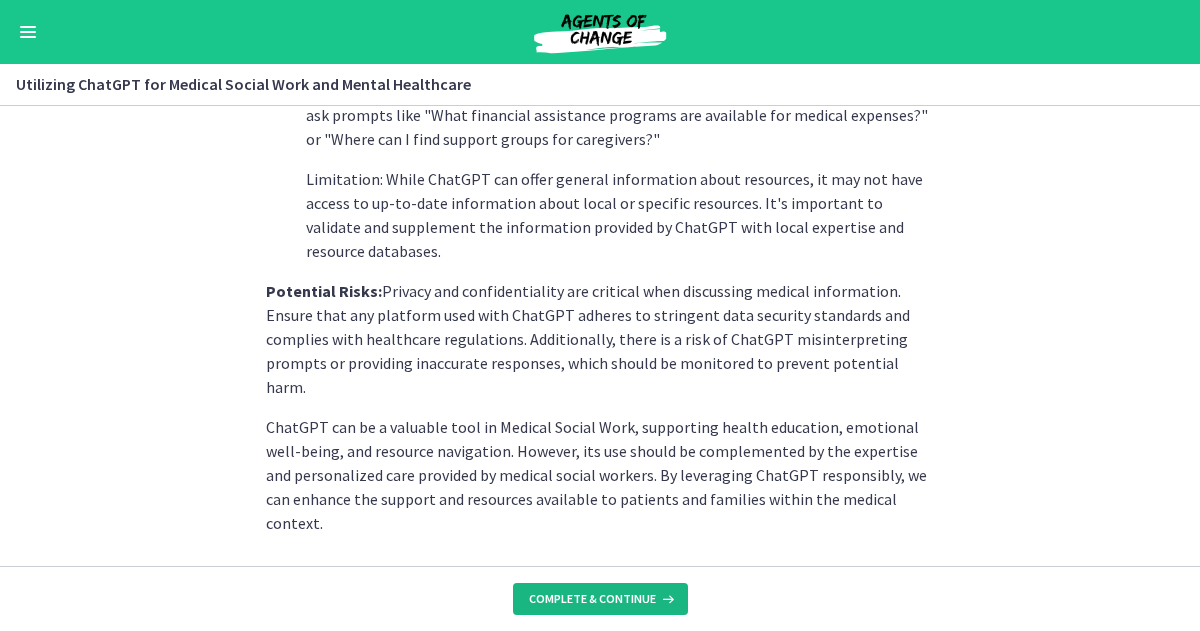 click on "Complete & continue" at bounding box center (592, 599) 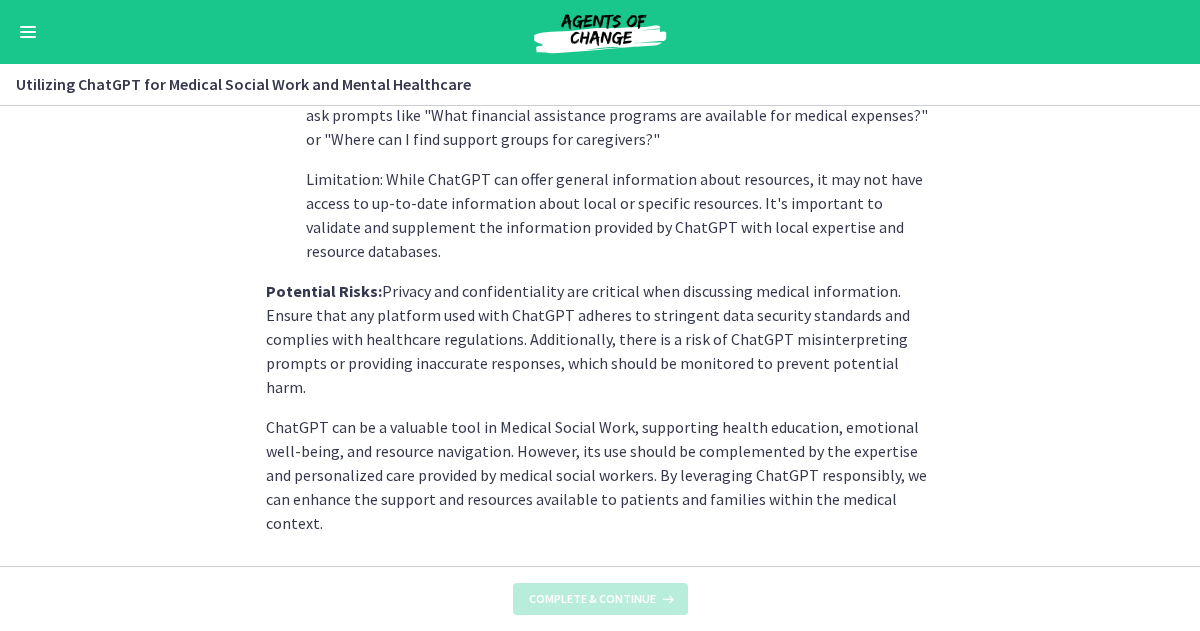 scroll, scrollTop: 0, scrollLeft: 0, axis: both 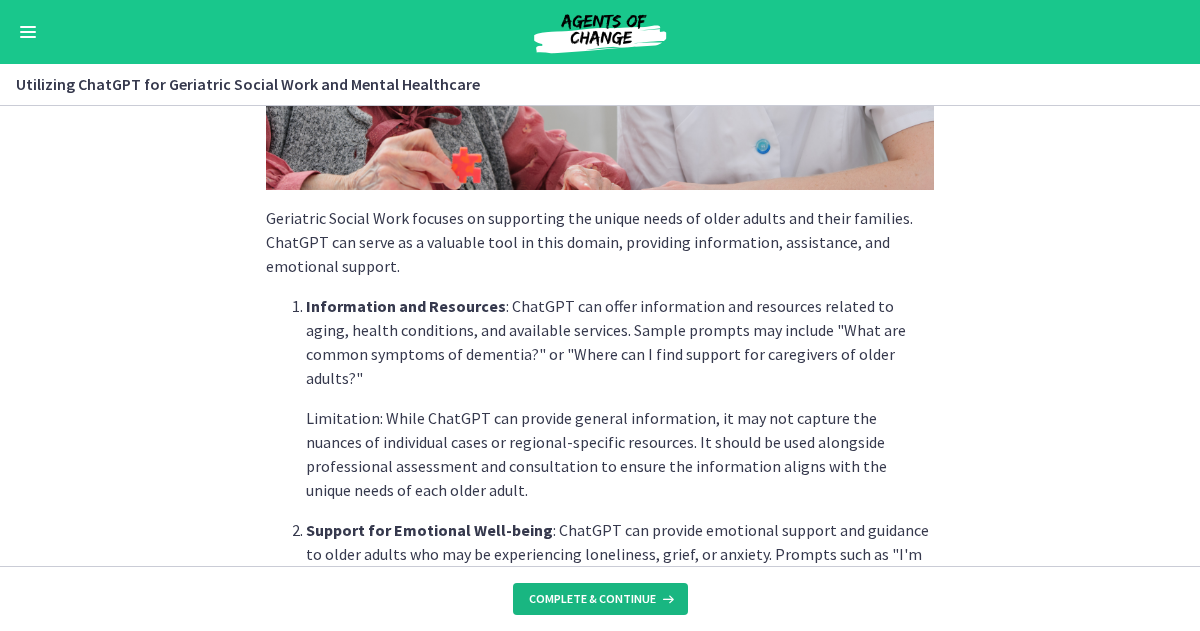 click on "Complete & continue" at bounding box center [592, 599] 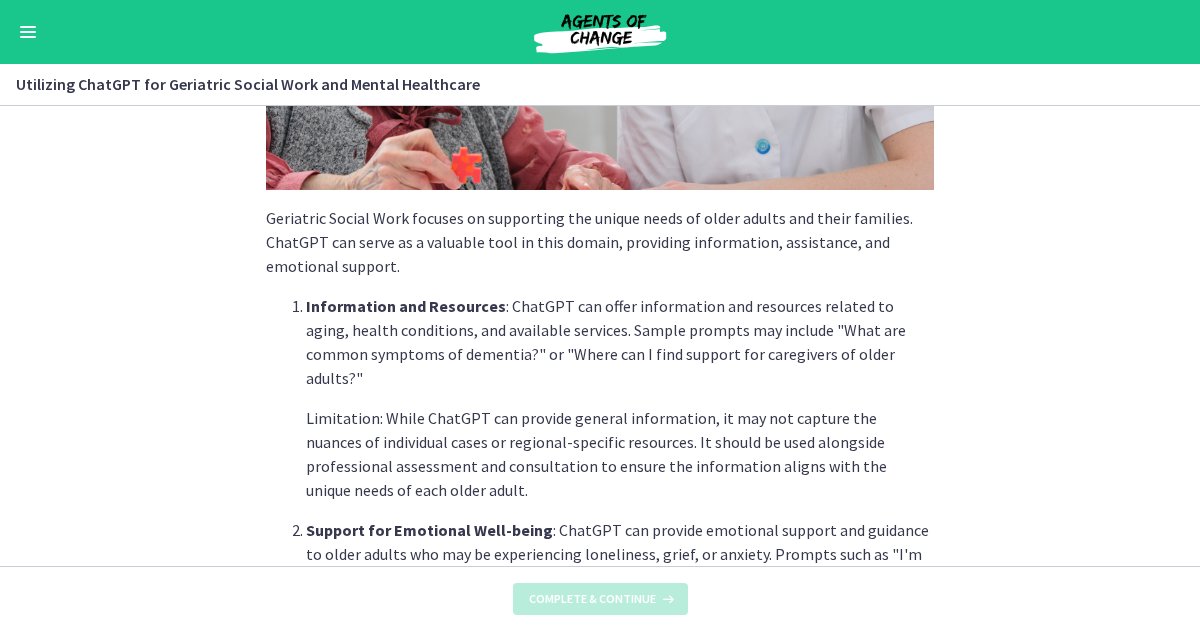 scroll, scrollTop: 0, scrollLeft: 0, axis: both 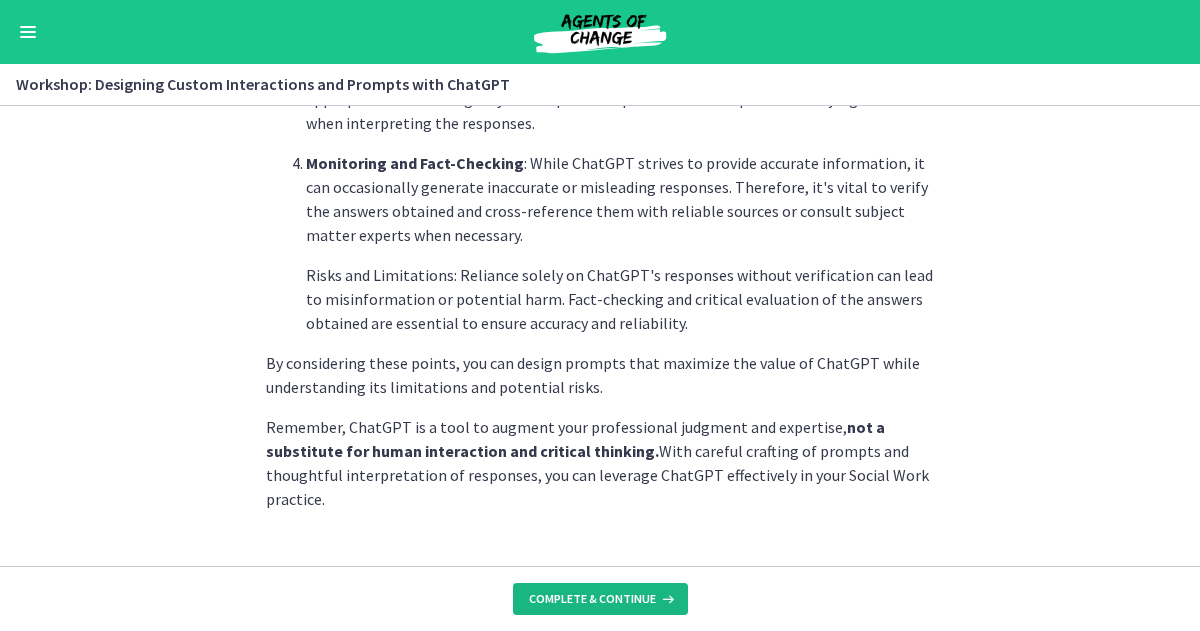 click on "Complete & continue" at bounding box center (592, 599) 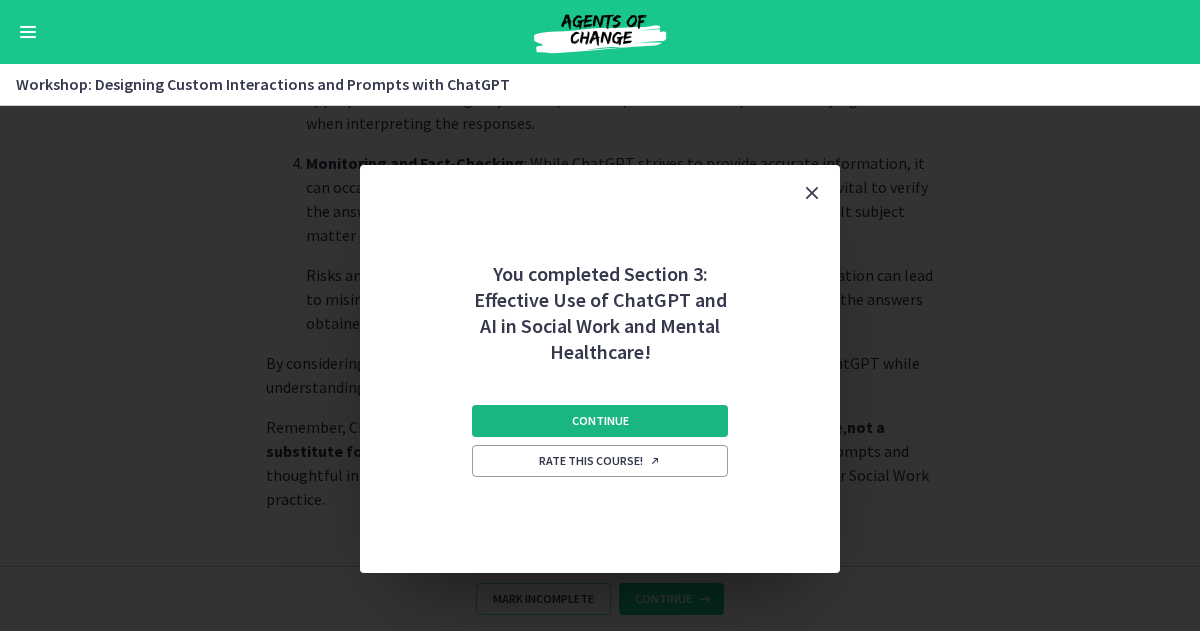 click on "Continue" at bounding box center (600, 421) 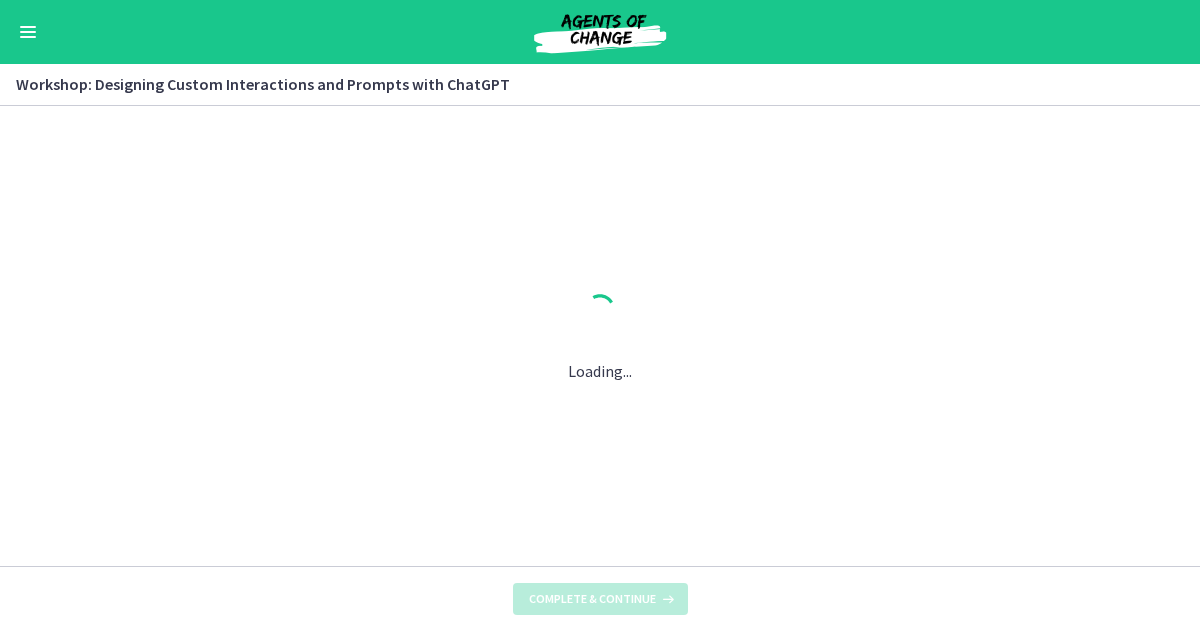 scroll, scrollTop: 0, scrollLeft: 0, axis: both 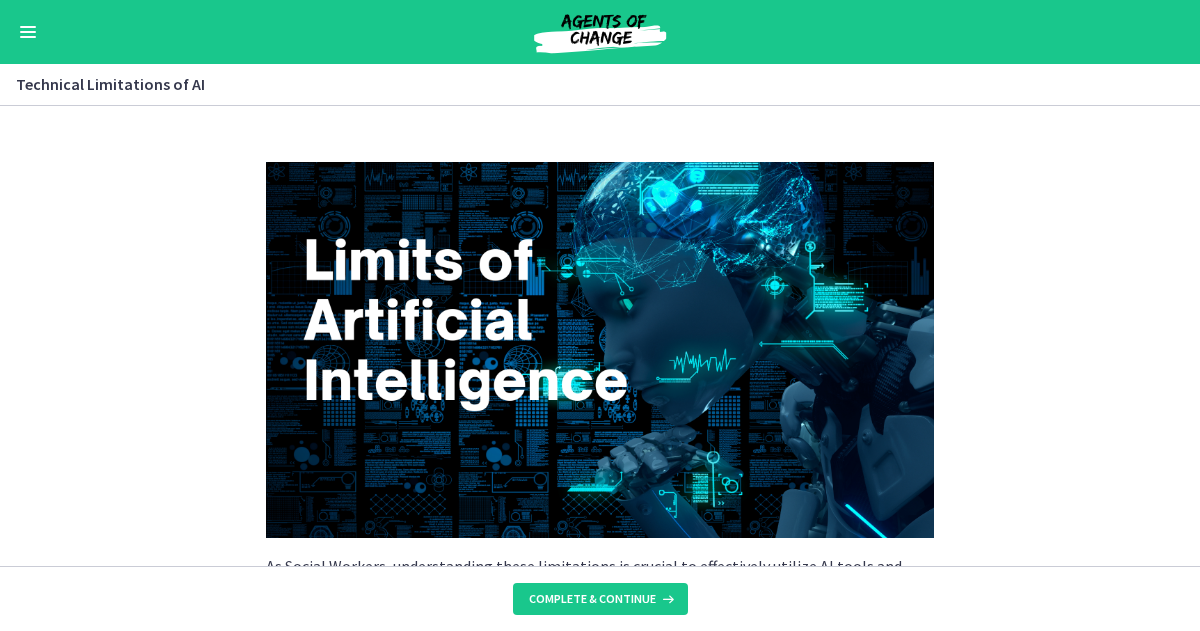 click on "Go to Dashboard" at bounding box center (600, 32) 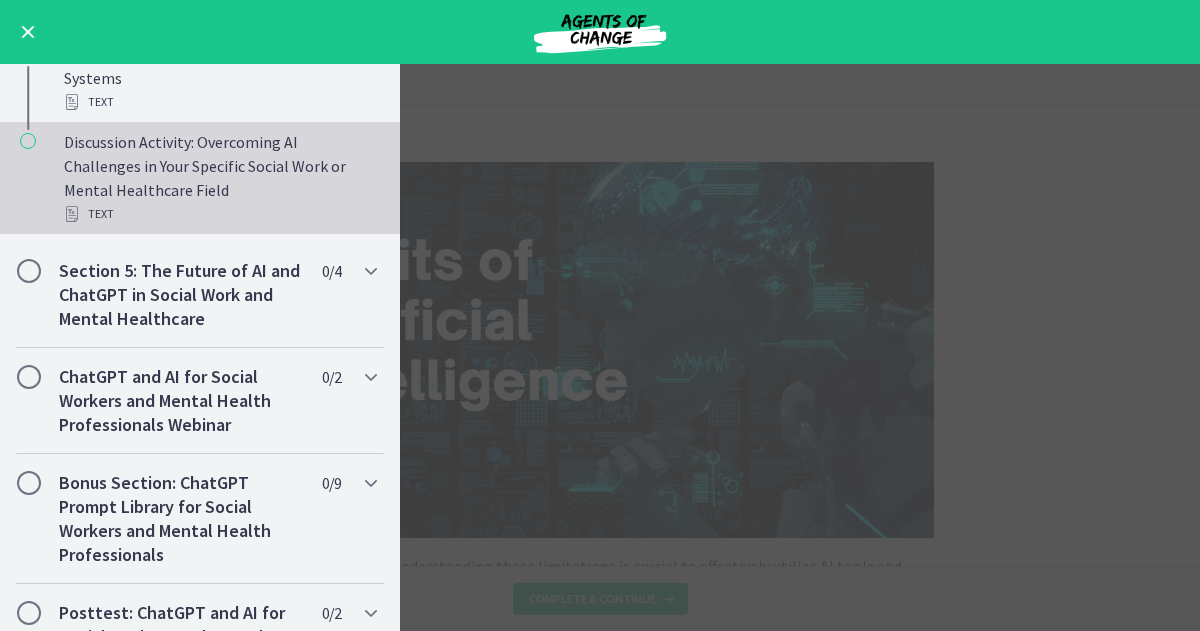 scroll, scrollTop: 989, scrollLeft: 0, axis: vertical 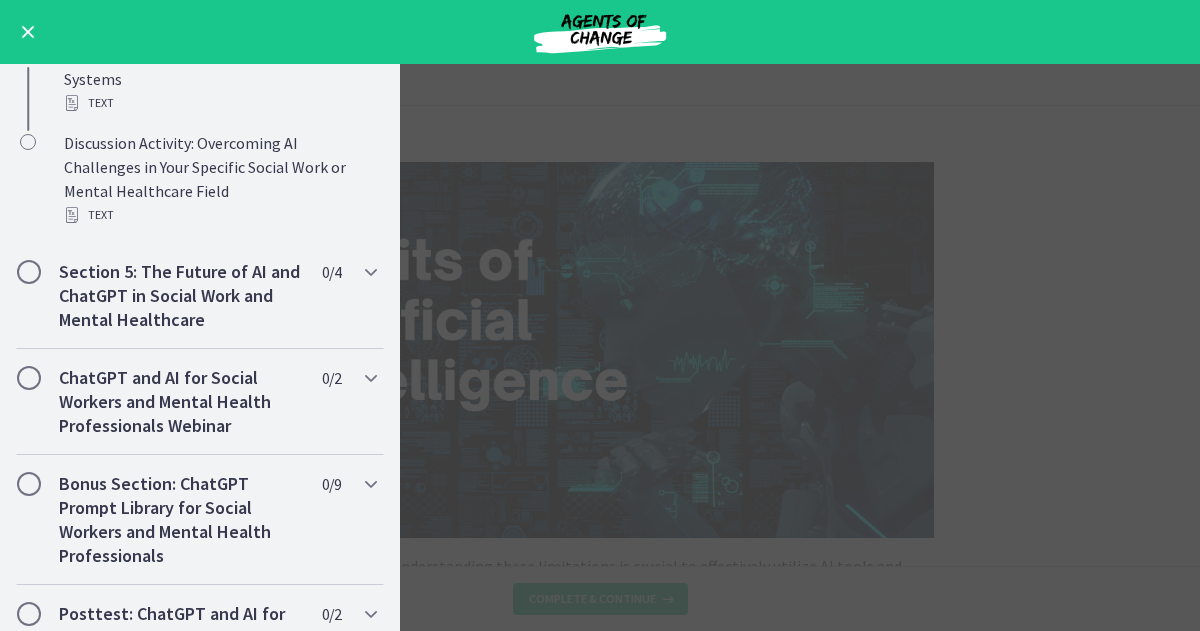 click on "Technical Limitations of AI
Enable fullscreen
As Social Workers, understanding these limitations is crucial to effectively utilize AI tools and manage expectations in our practice. Let's explore the areas where AI excels and where it currently falls short.
Pattern Recognition and Data Processing : AI excels at tasks that involve pattern recognition and processing large amounts of data. It can quickly identify trends, extract insights, and detect patterns that may not be apparent to human observers. For example, AI algorithms can analyze vast datasets to identify risk factors for certain social issues or inform decision-making processes.
Language Processing and Natural Language Understanding
Repetitive and Routine Tasks
Lack of Emotional Intelligence and Empathy" at bounding box center (600, 347) 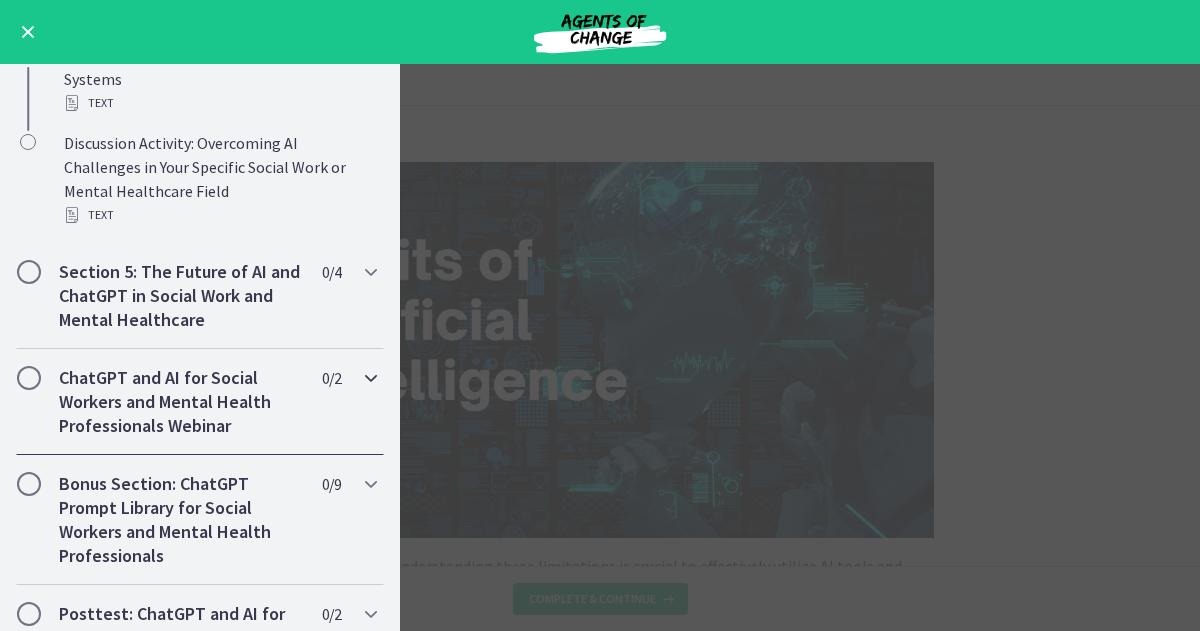 scroll, scrollTop: 1232, scrollLeft: 0, axis: vertical 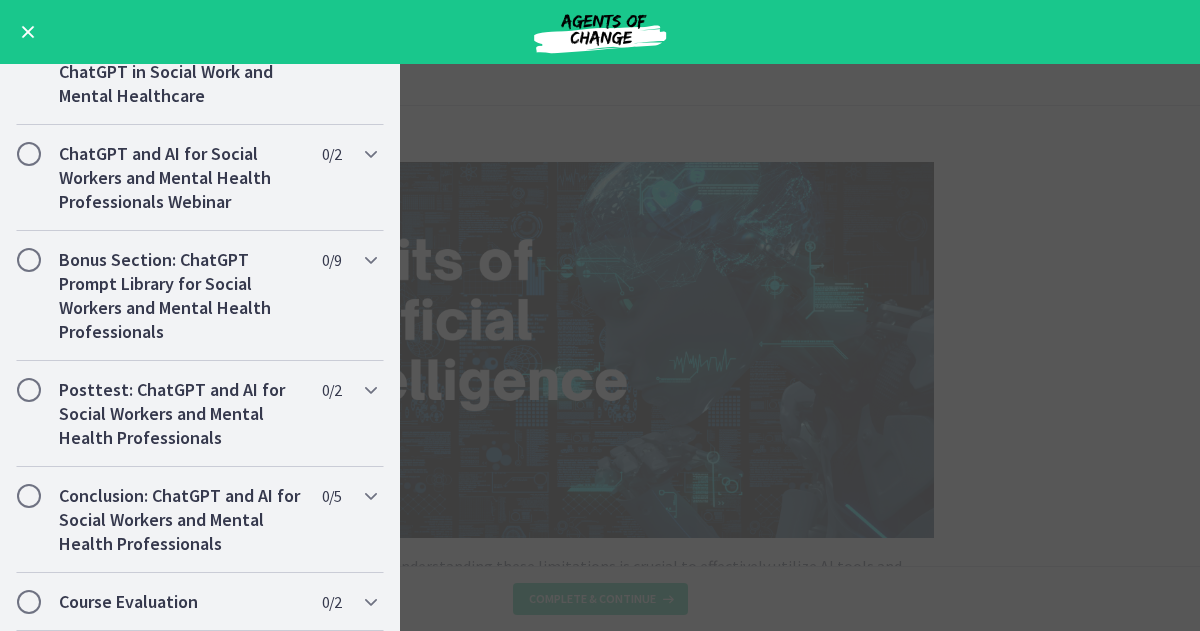 click at bounding box center (28, 32) 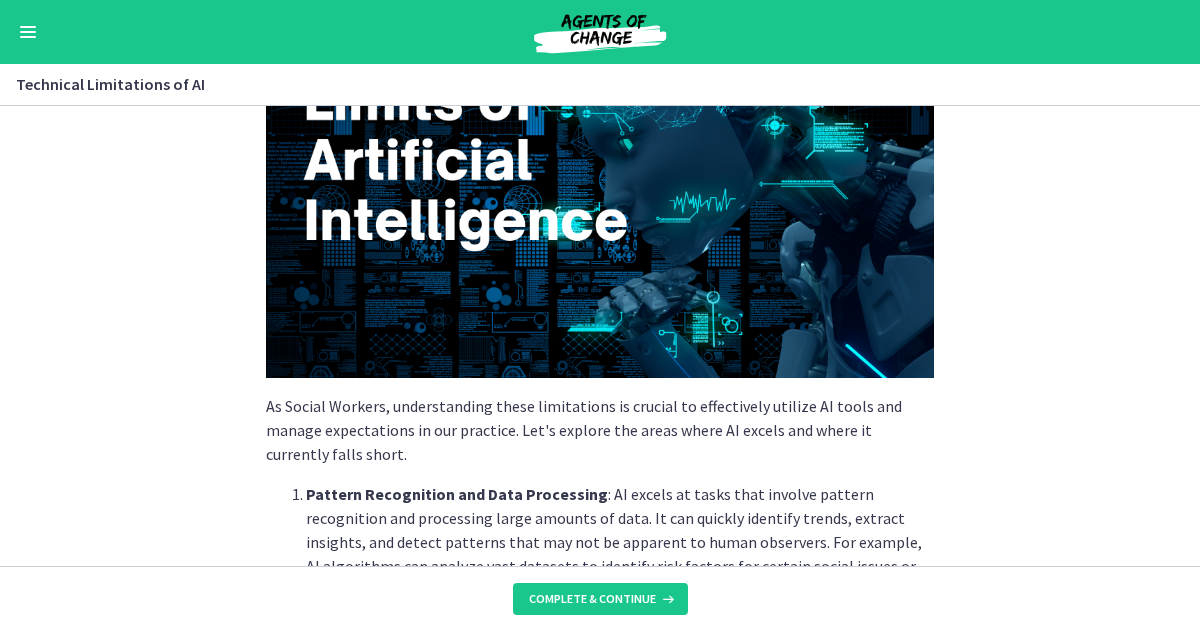 scroll, scrollTop: 298, scrollLeft: 0, axis: vertical 